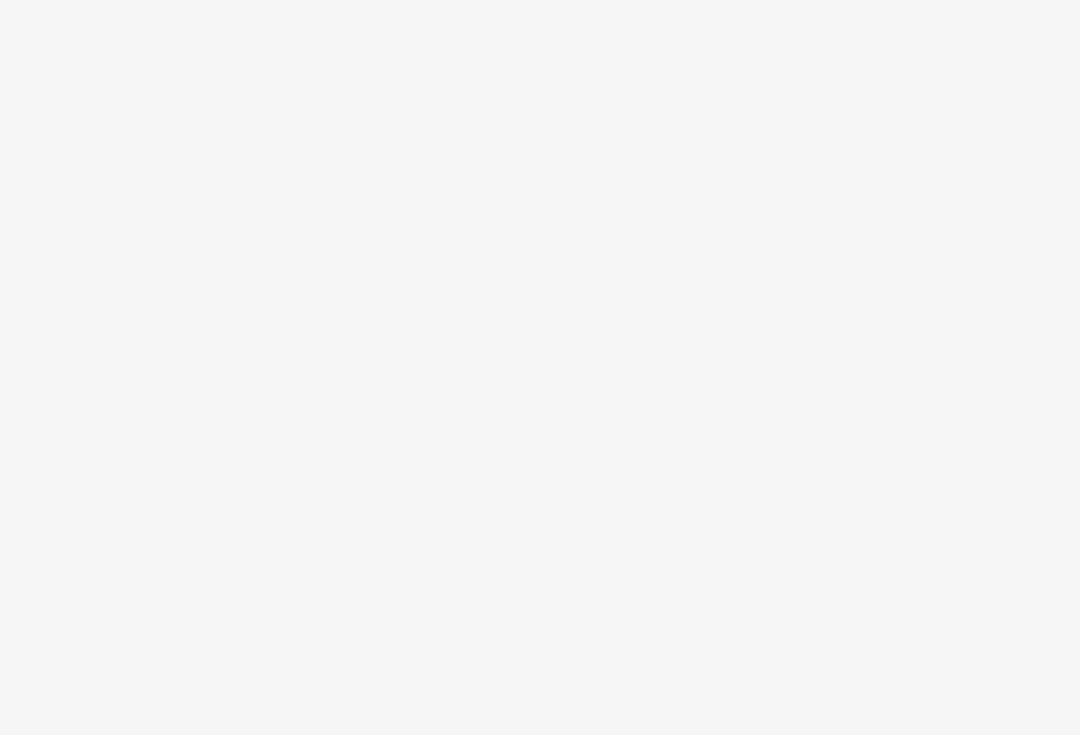 scroll, scrollTop: 0, scrollLeft: 0, axis: both 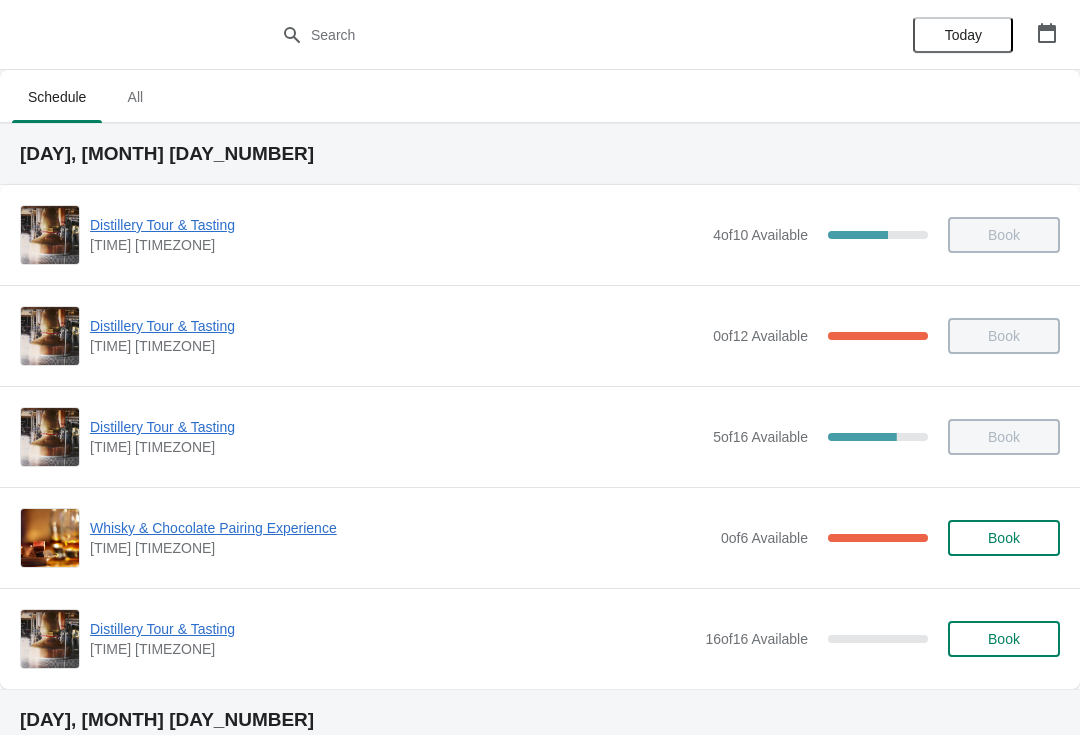 click at bounding box center (1047, 33) 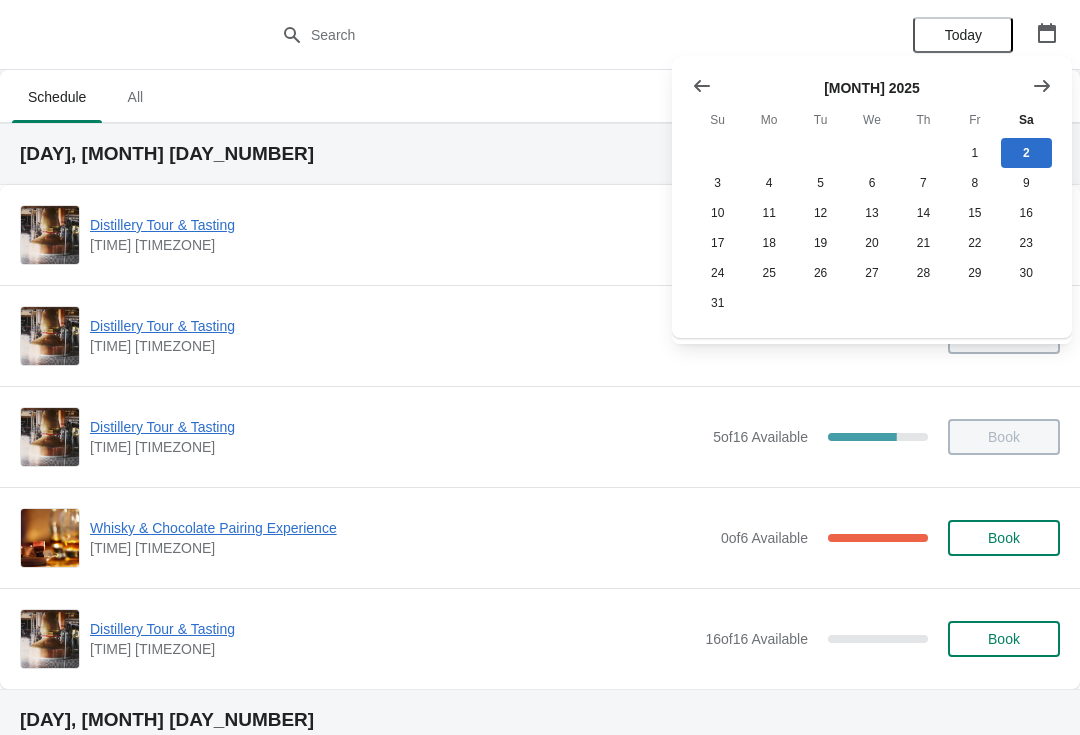click 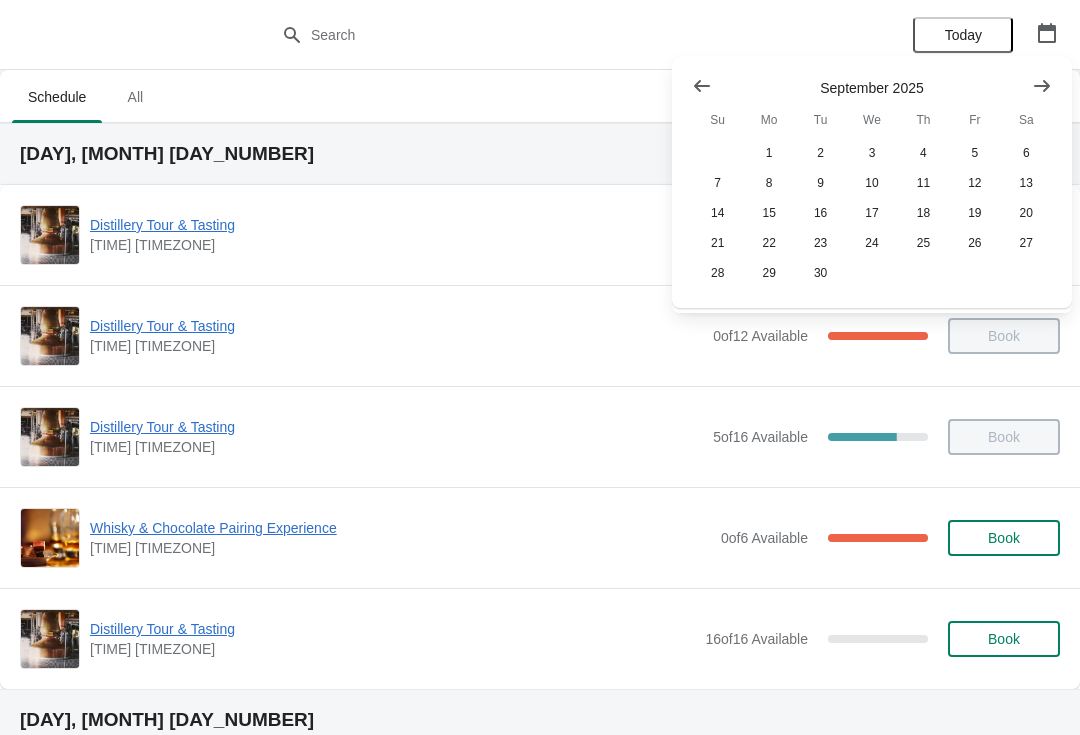 click at bounding box center [1042, 86] 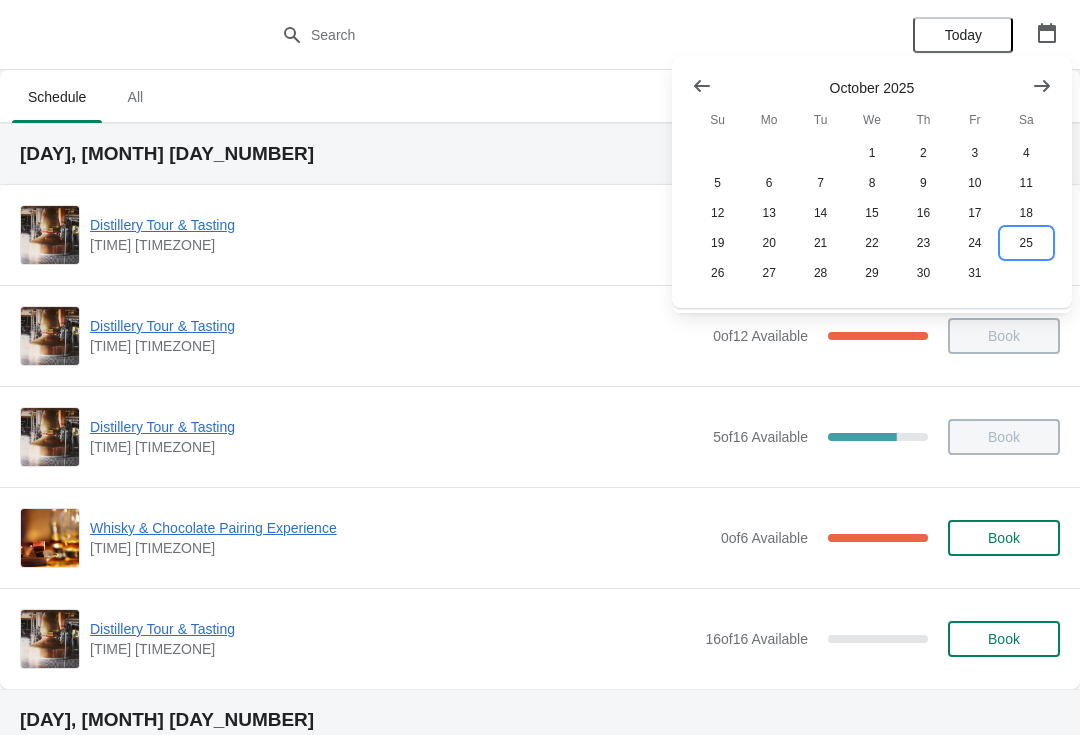 click on "25" at bounding box center [1026, 243] 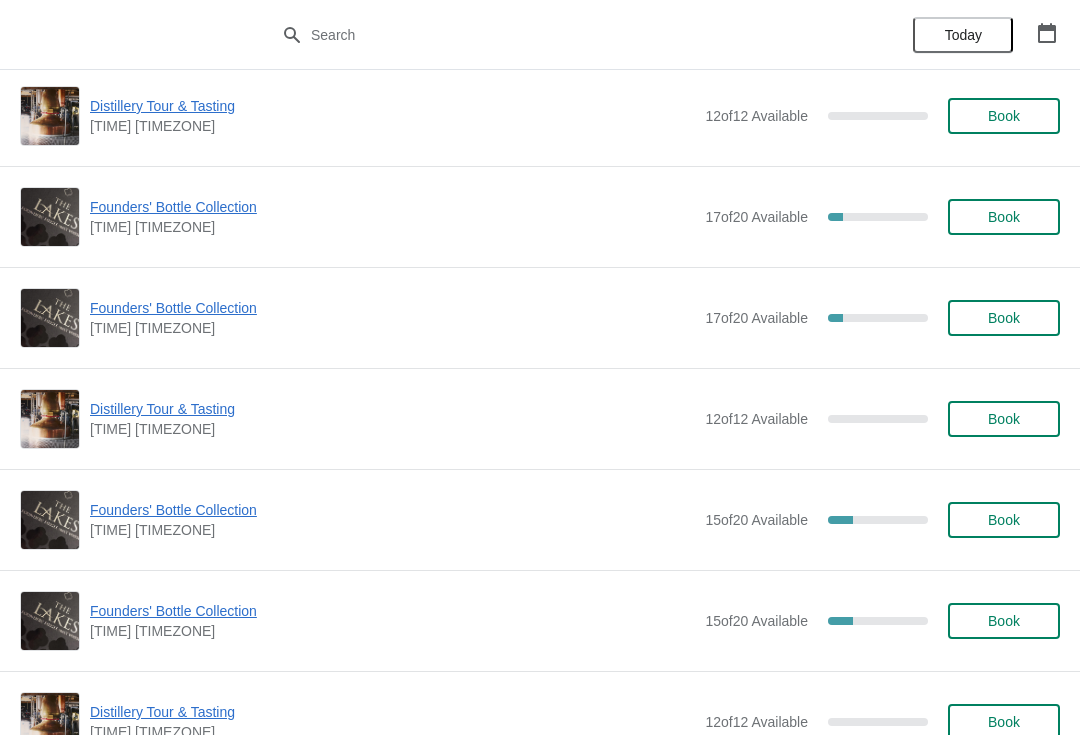 scroll, scrollTop: 1330, scrollLeft: 0, axis: vertical 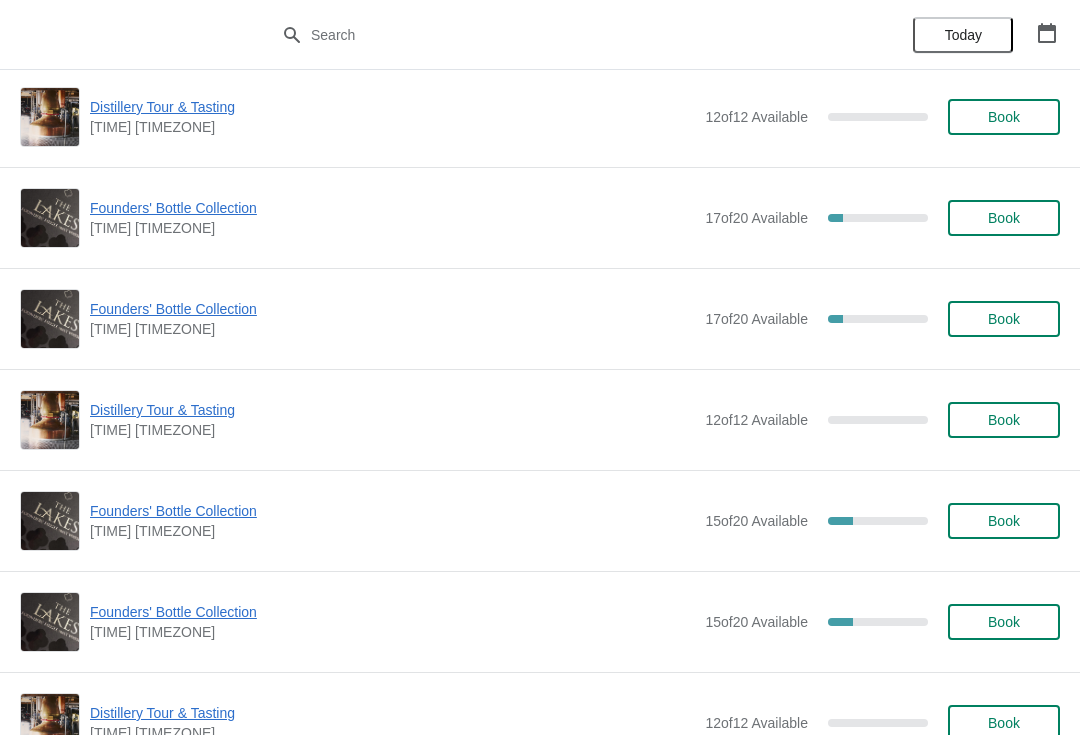 click on "Founders' Bottle Collection" at bounding box center [392, 511] 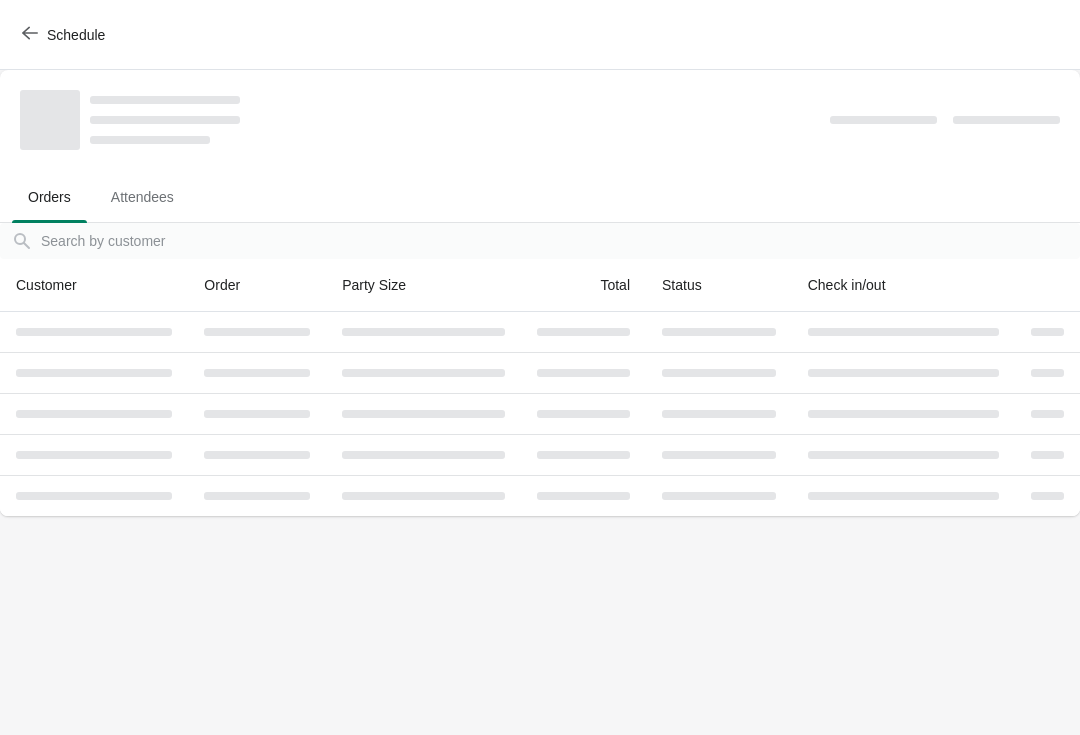 scroll, scrollTop: 0, scrollLeft: 0, axis: both 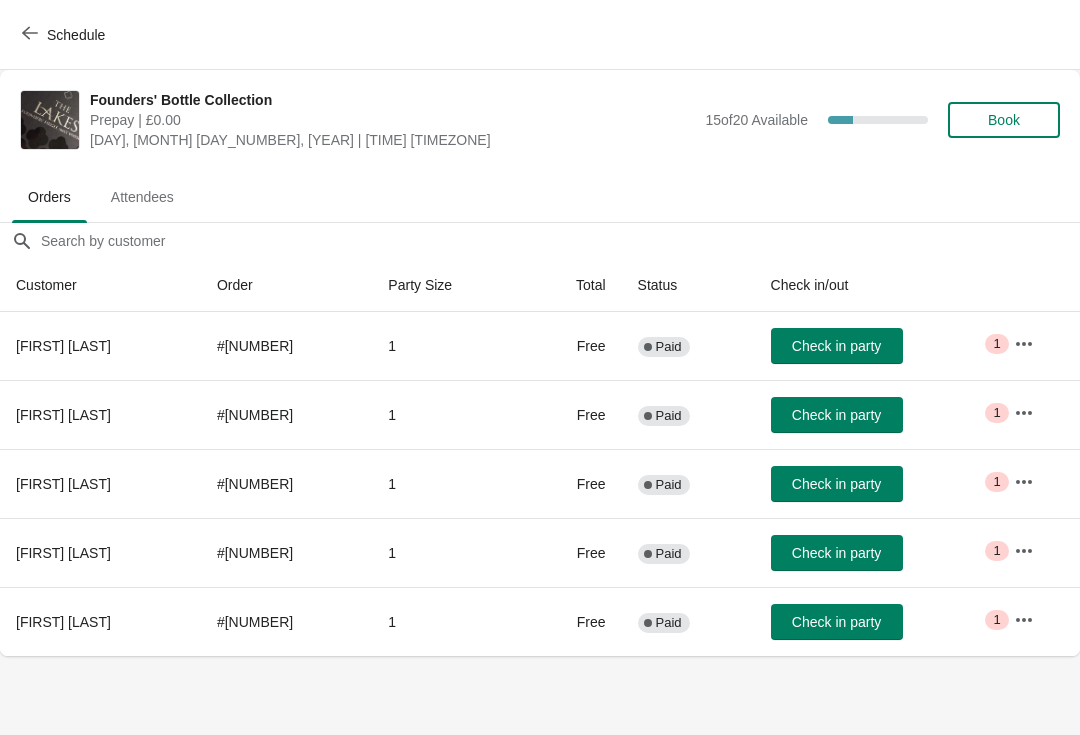 click on "Book" at bounding box center (1004, 120) 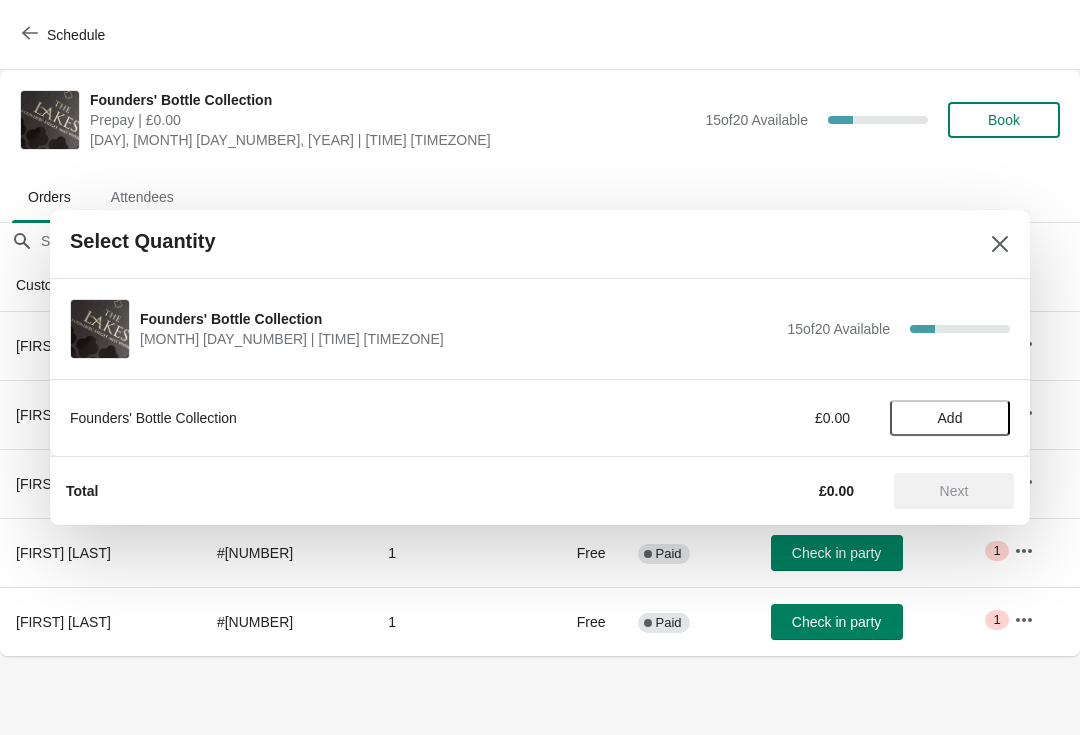 click on "Add" at bounding box center [950, 418] 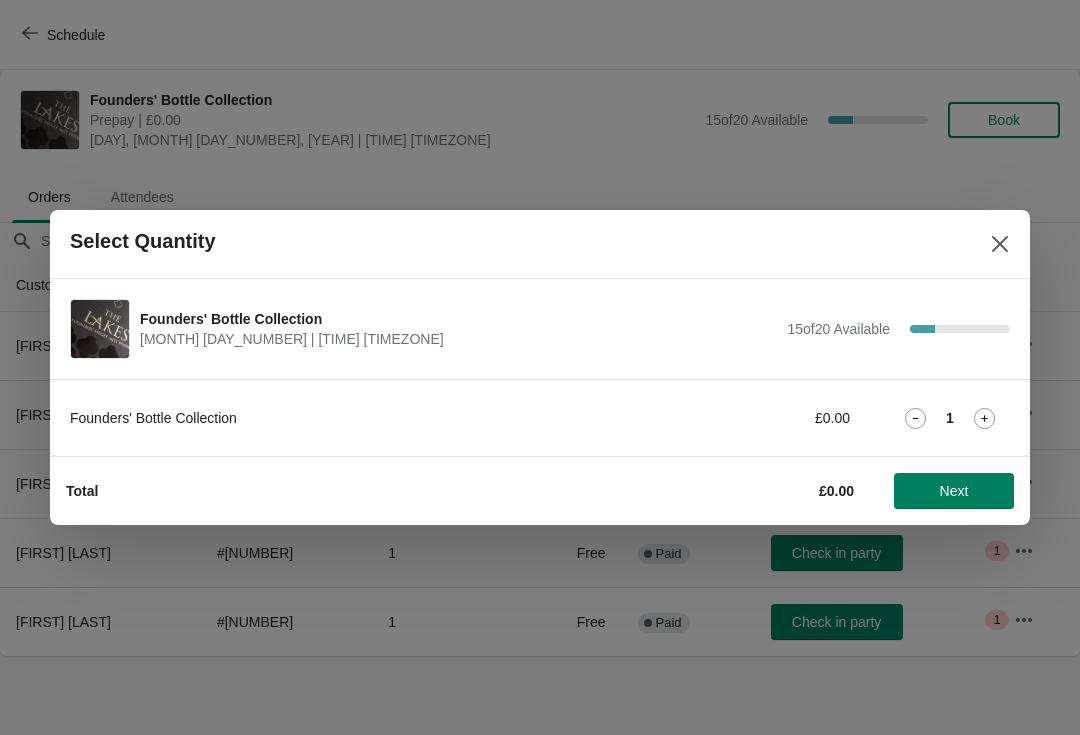 click 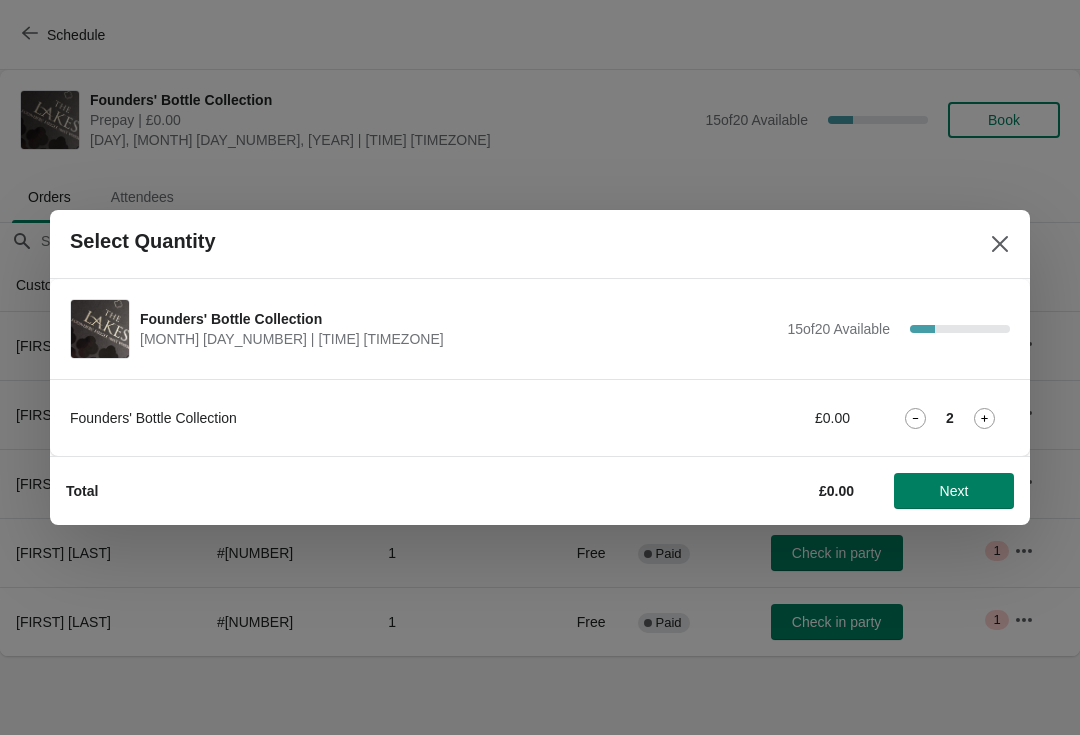 click on "Next" at bounding box center (954, 491) 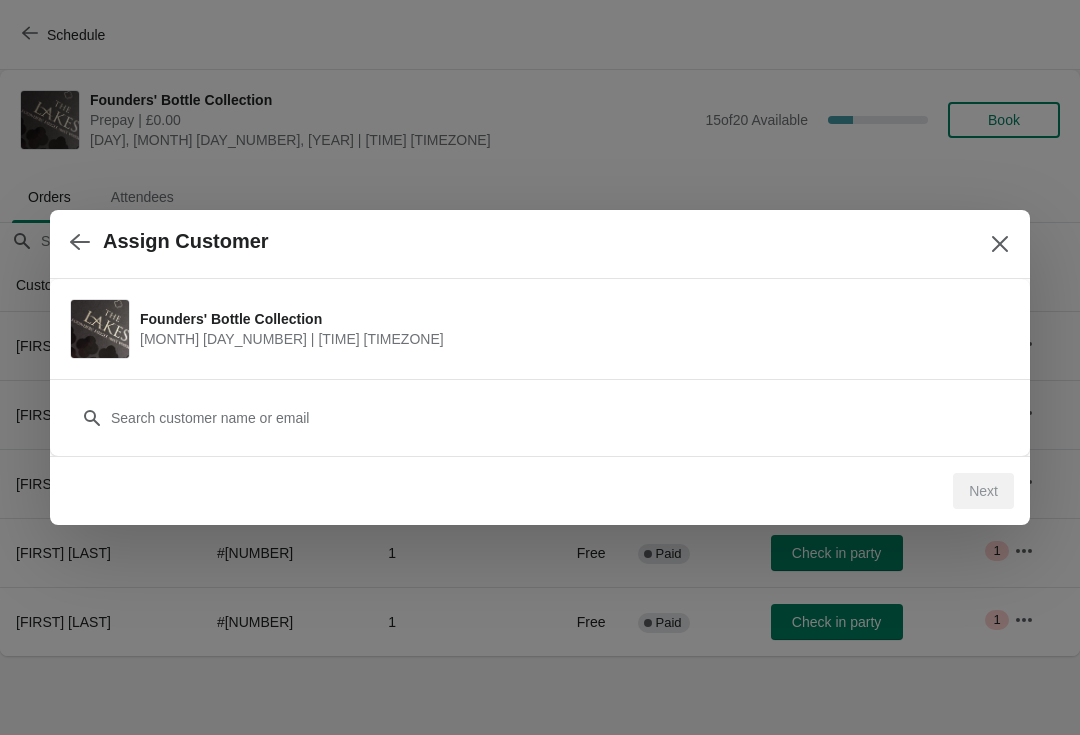 click at bounding box center [1000, 244] 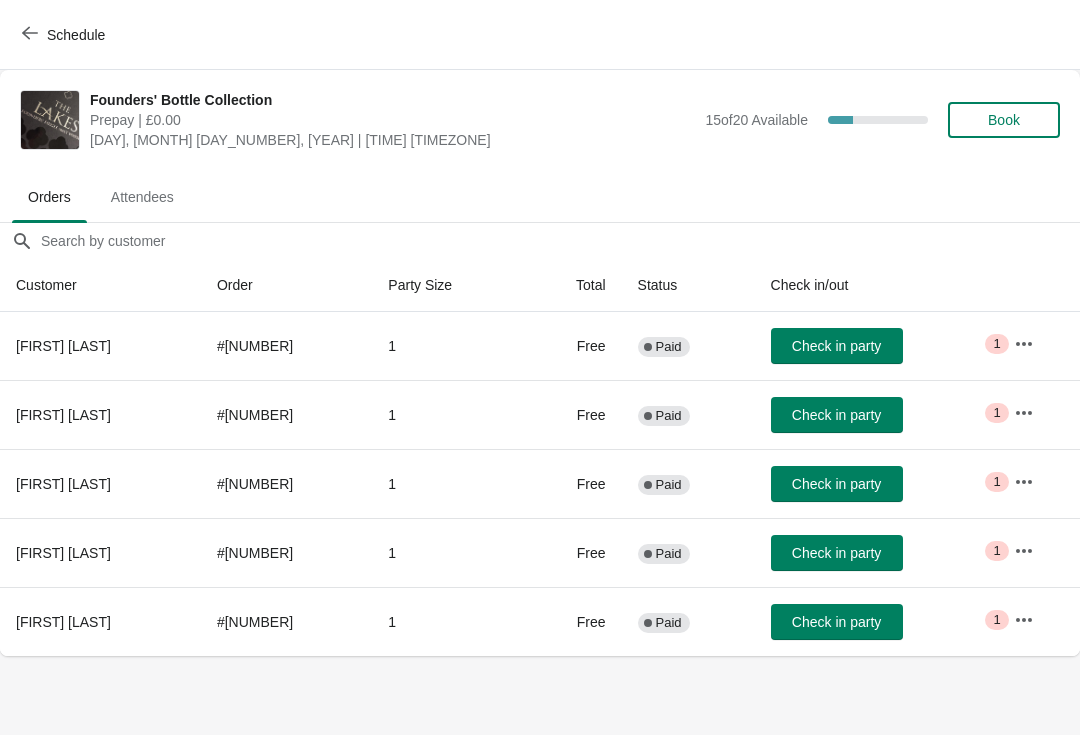 click on "Book" at bounding box center [1004, 120] 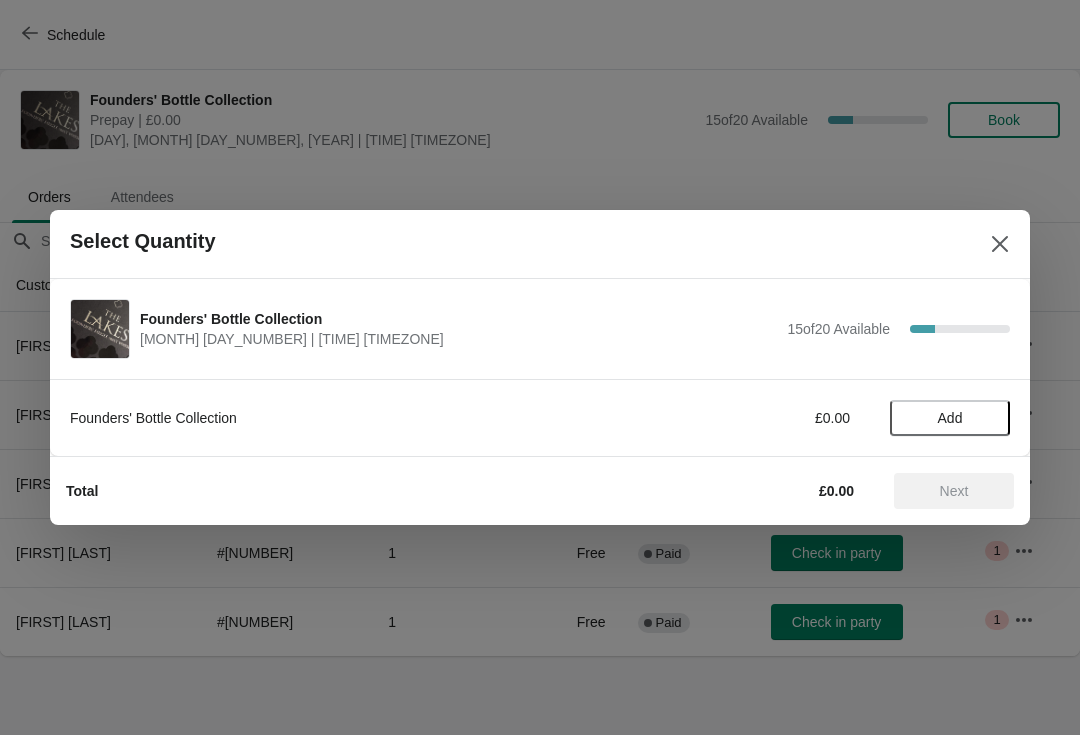 click on "Add" at bounding box center [950, 418] 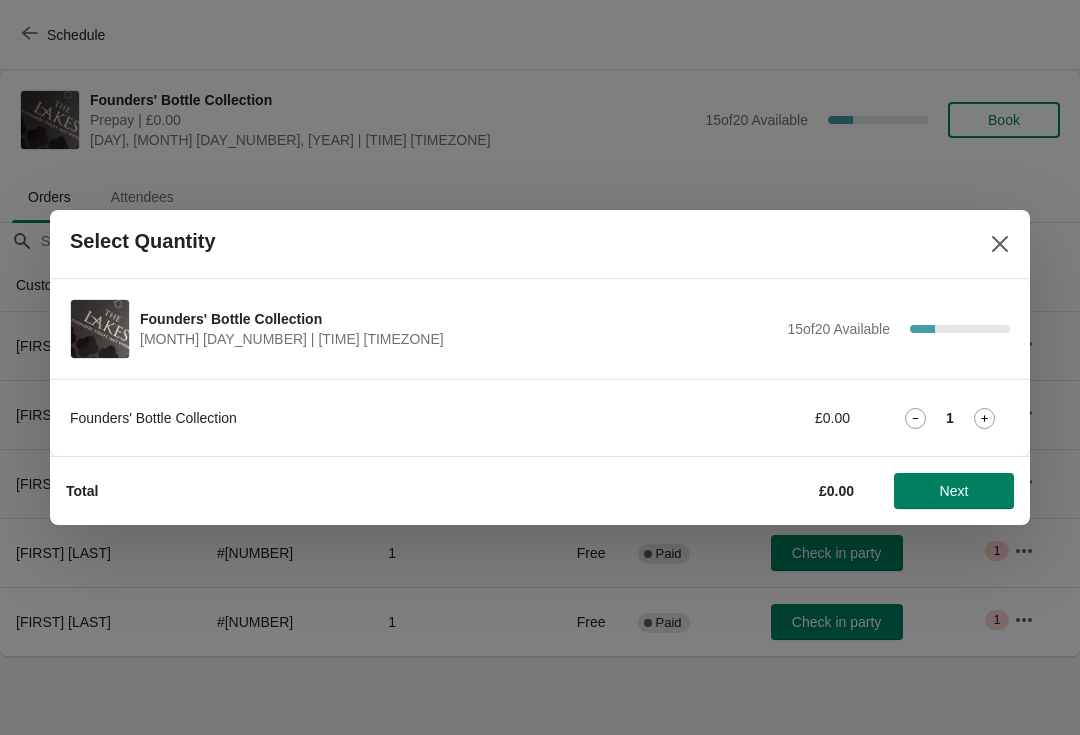 click 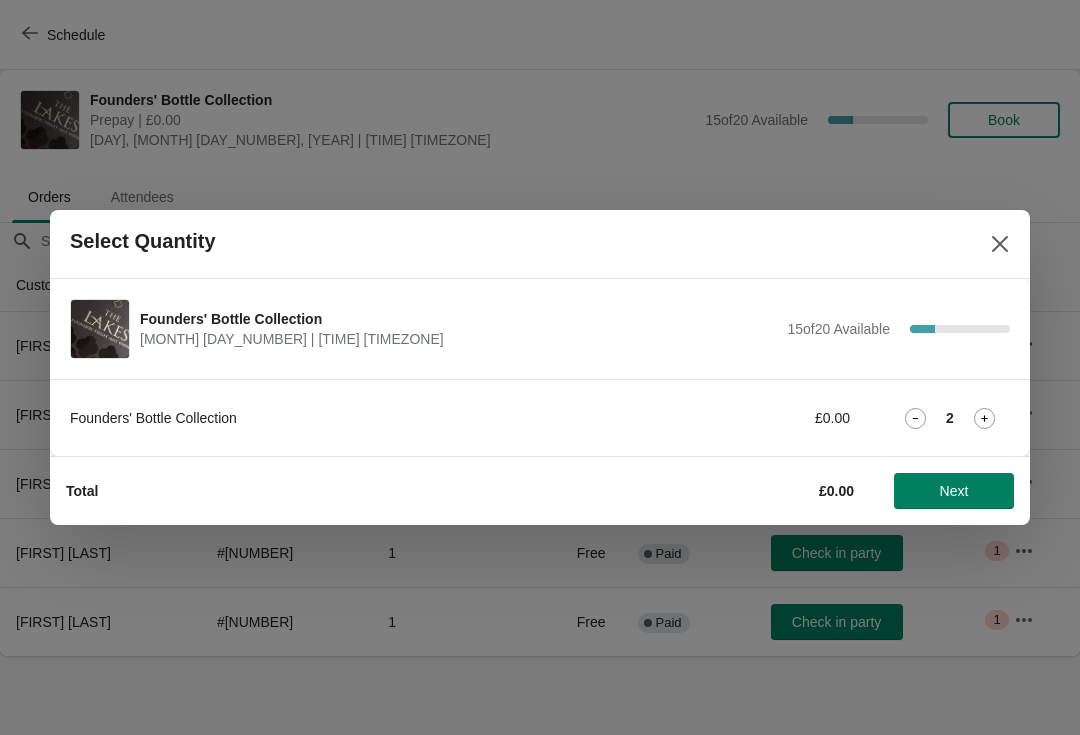 click on "Next" at bounding box center [954, 491] 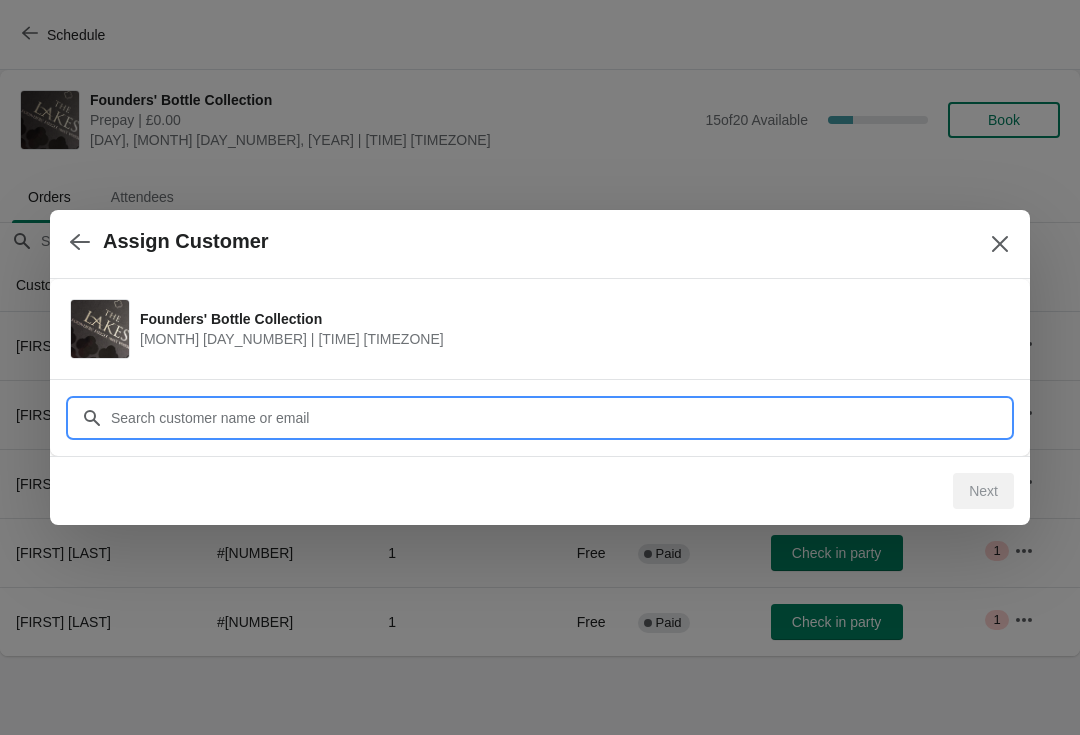 click on "Customer" at bounding box center [560, 418] 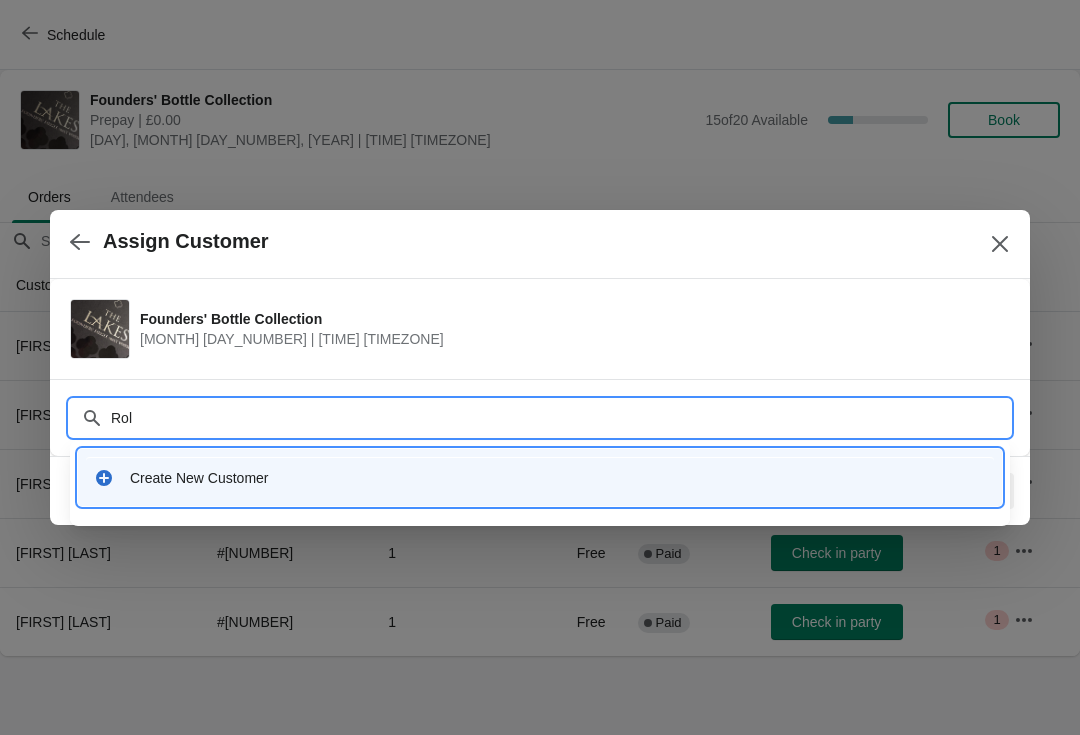 type on "[FIRST]" 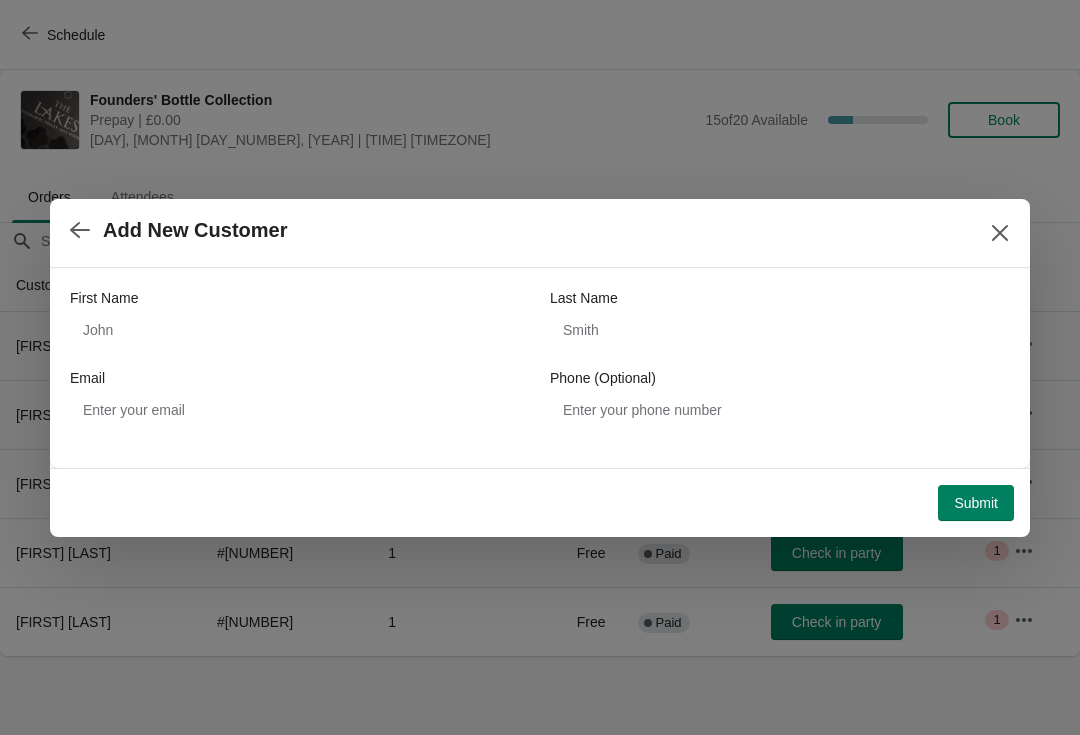 click at bounding box center [80, 230] 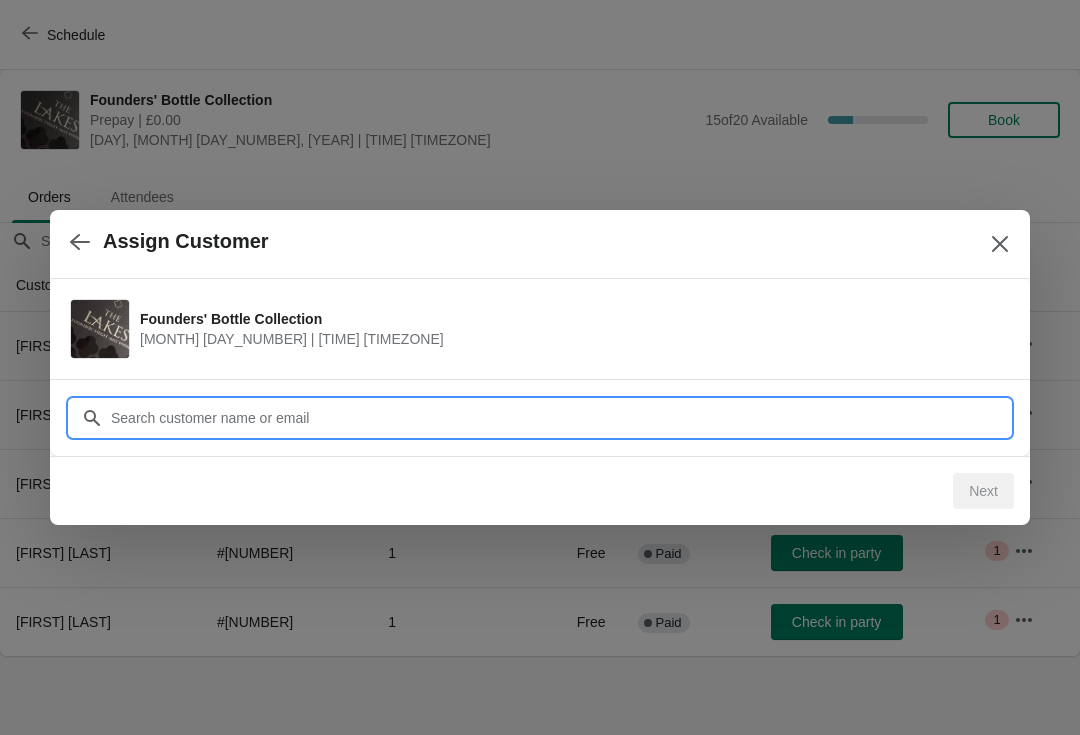 click on "Customer" at bounding box center (560, 418) 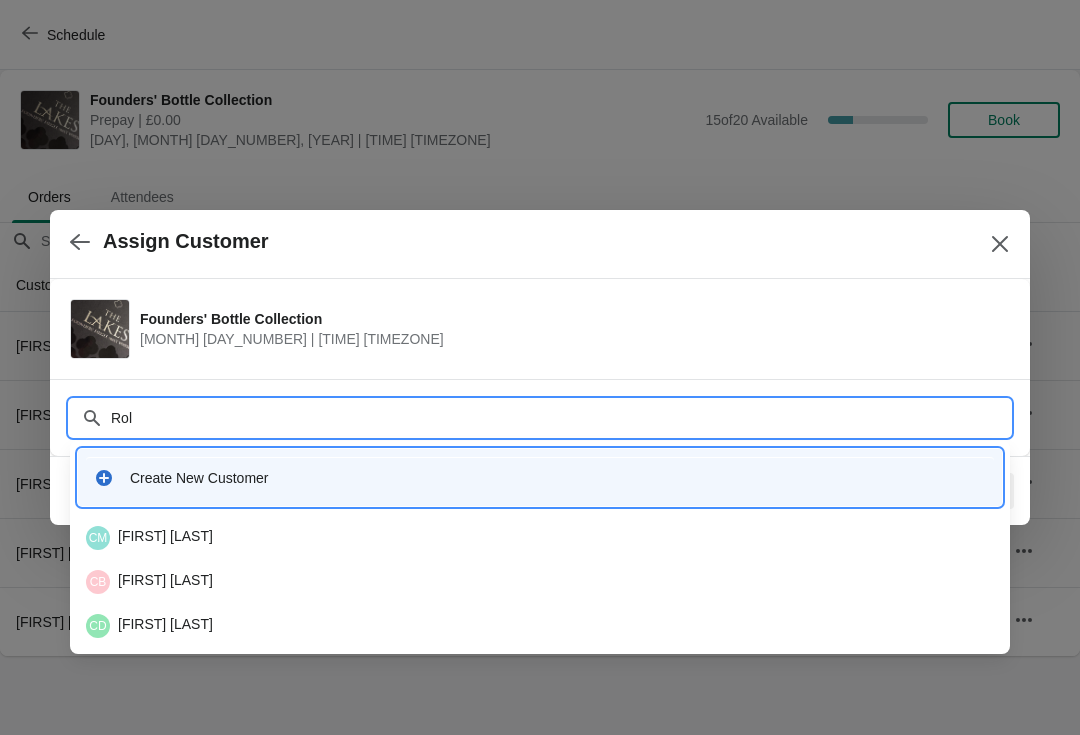 type on "[FIRST]" 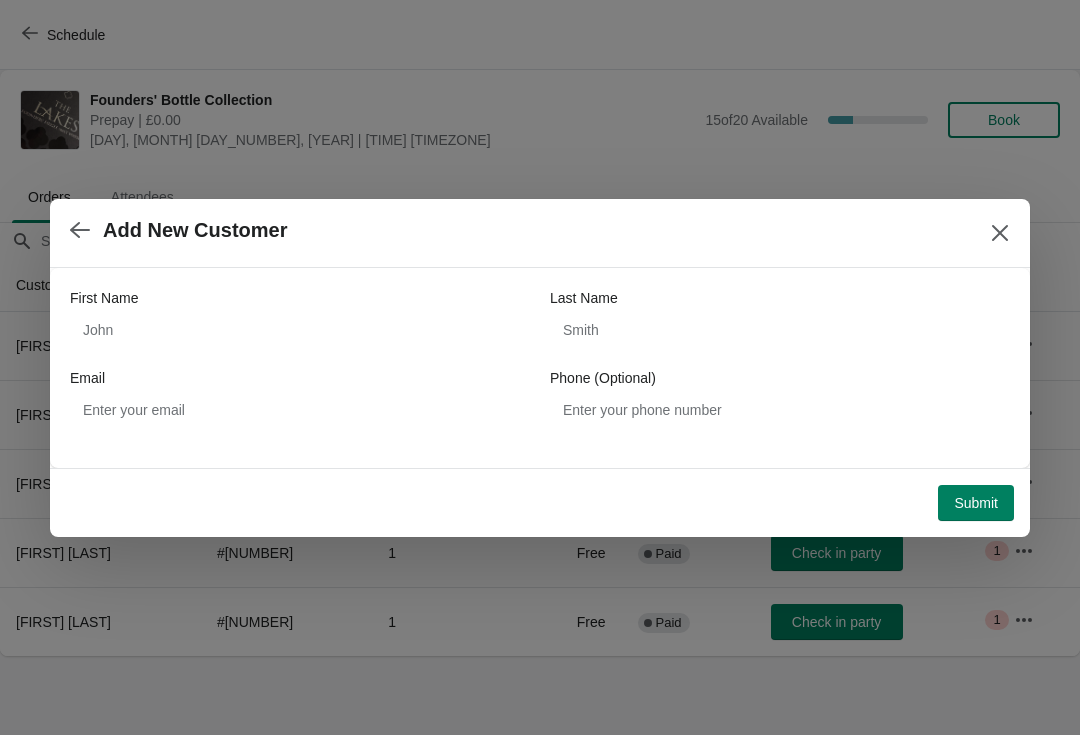click 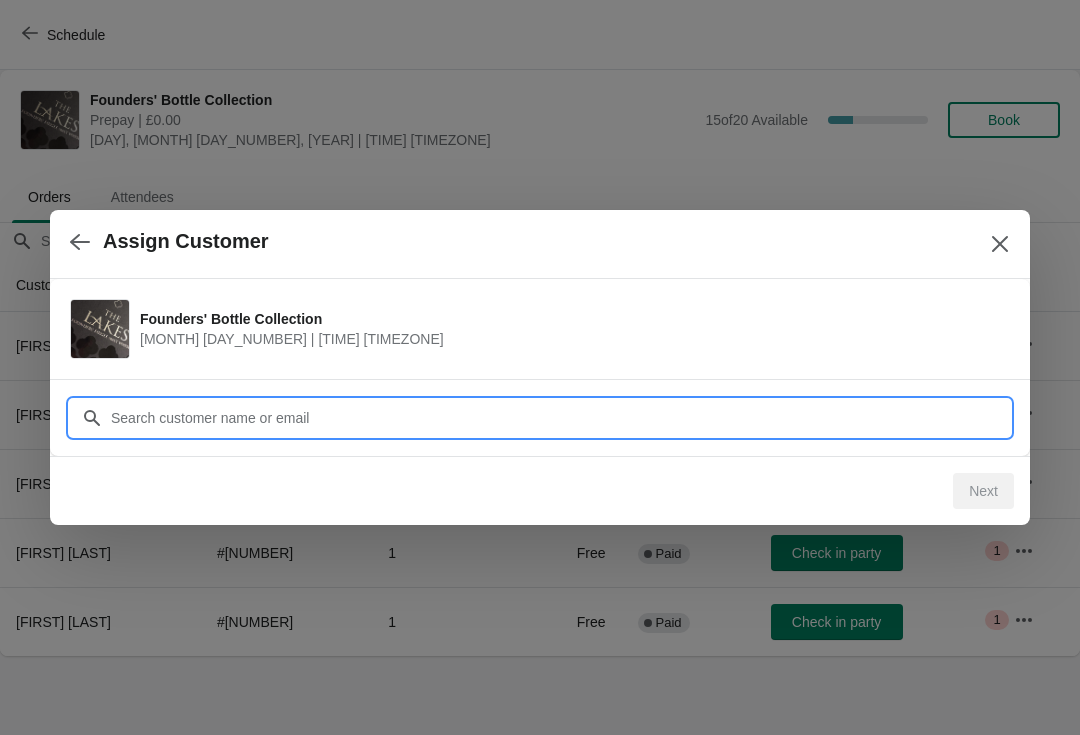 click on "Customer" at bounding box center (560, 418) 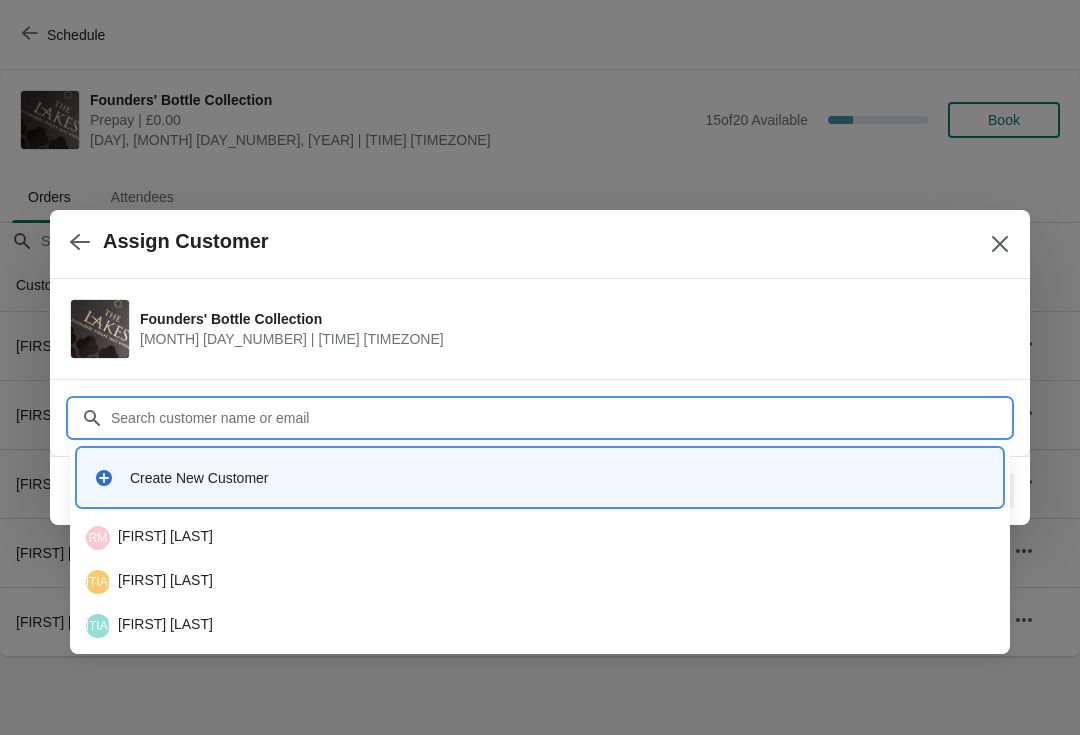 click on "Customer" at bounding box center (560, 418) 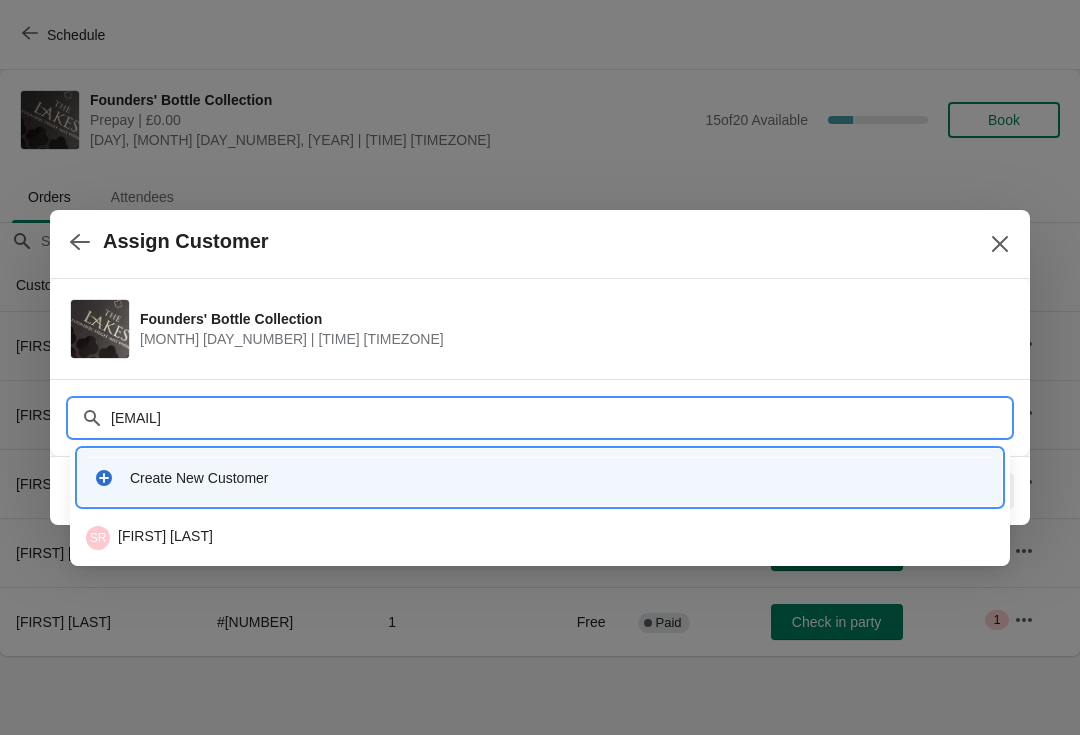 type on "[EMAIL]" 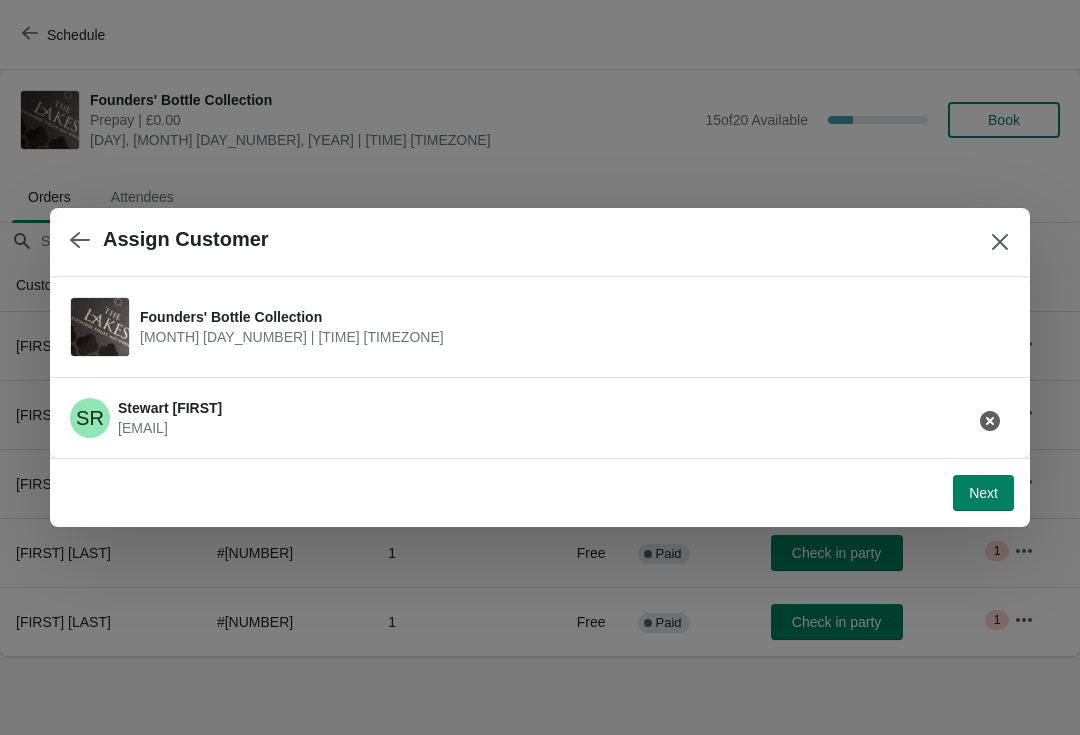 click on "Next" at bounding box center (983, 493) 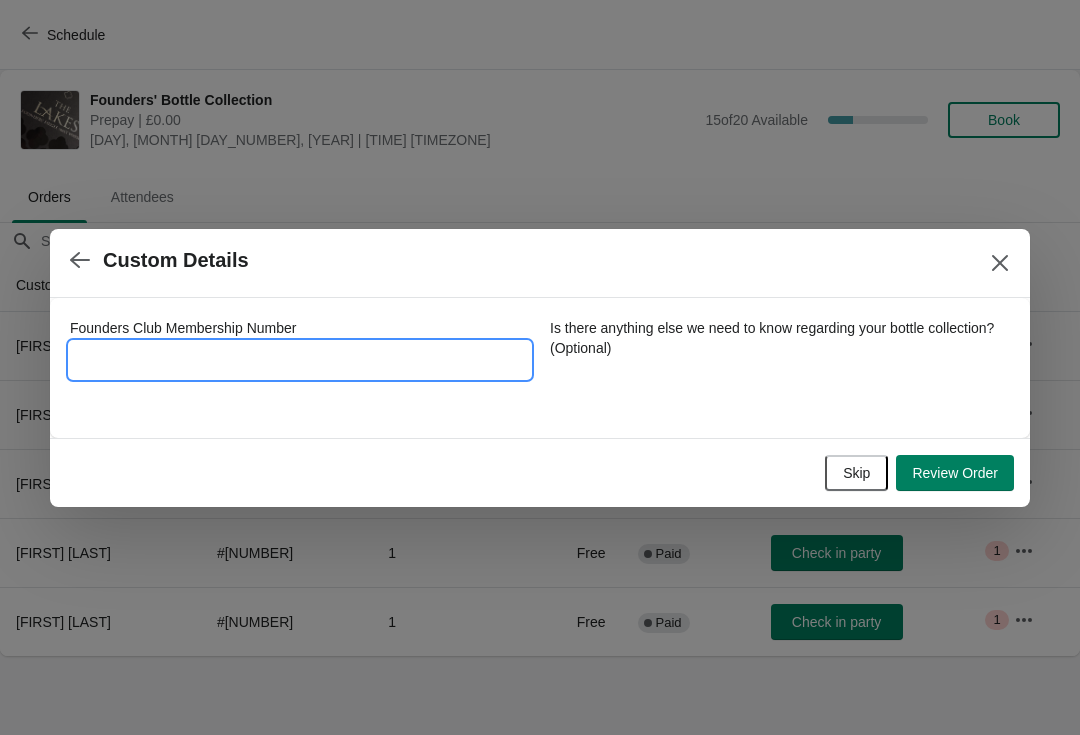 click on "Founders Club Membership Number" at bounding box center (300, 360) 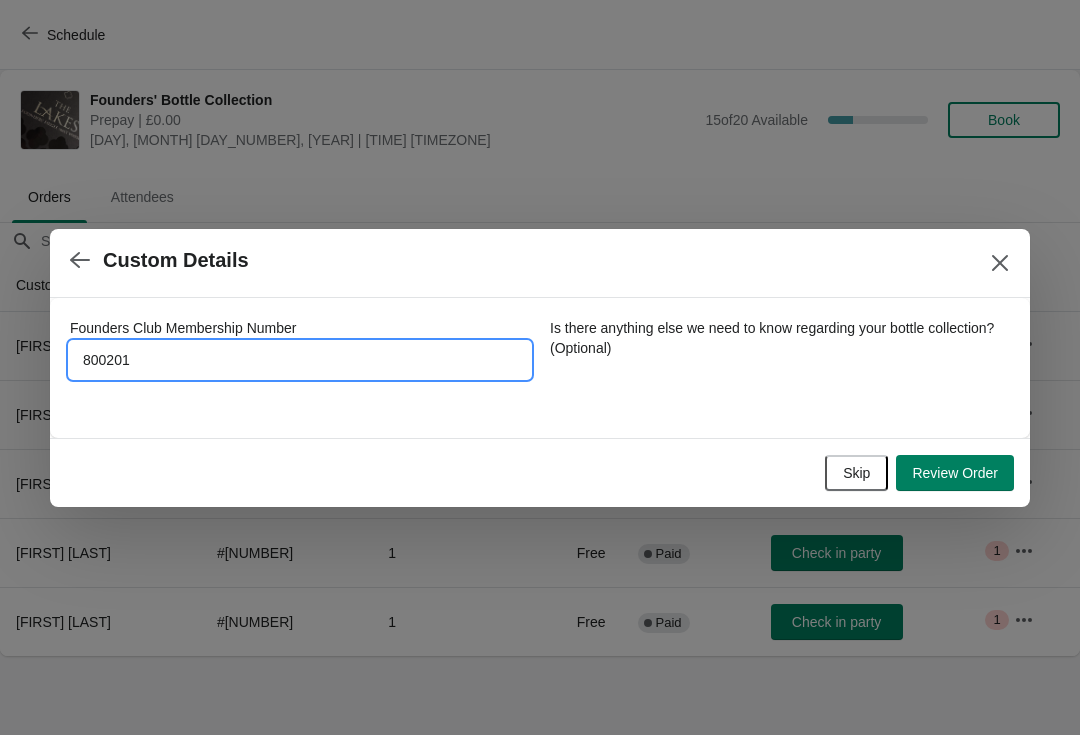 type on "8002017" 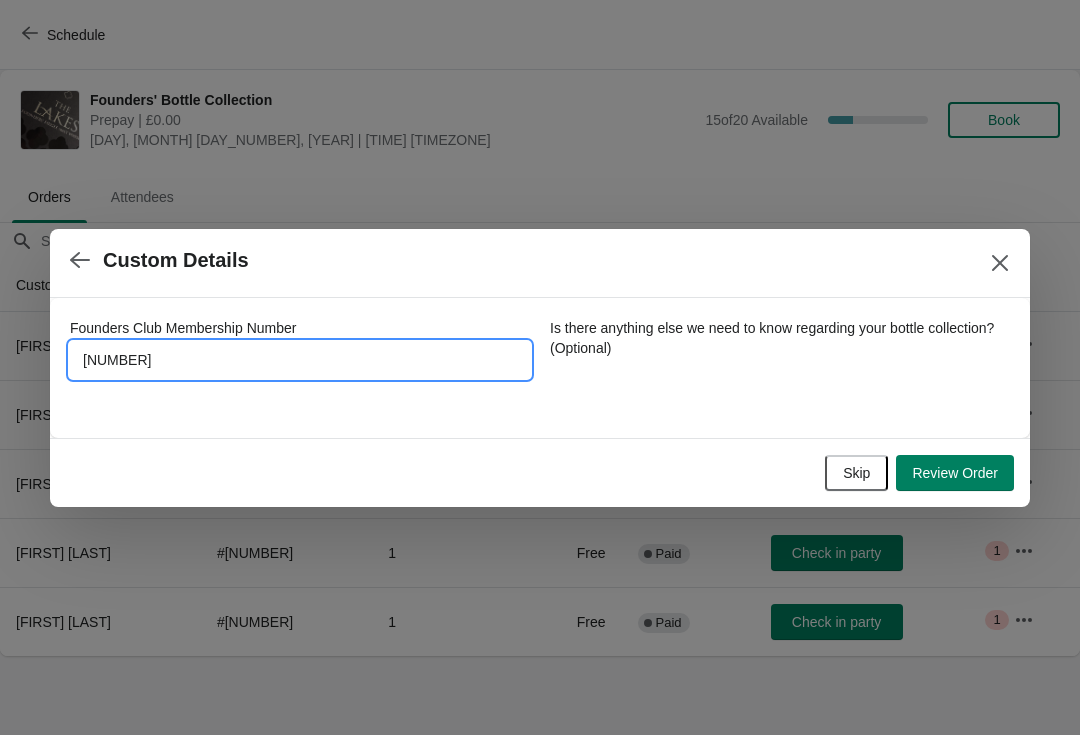 click on "Skip" at bounding box center (856, 473) 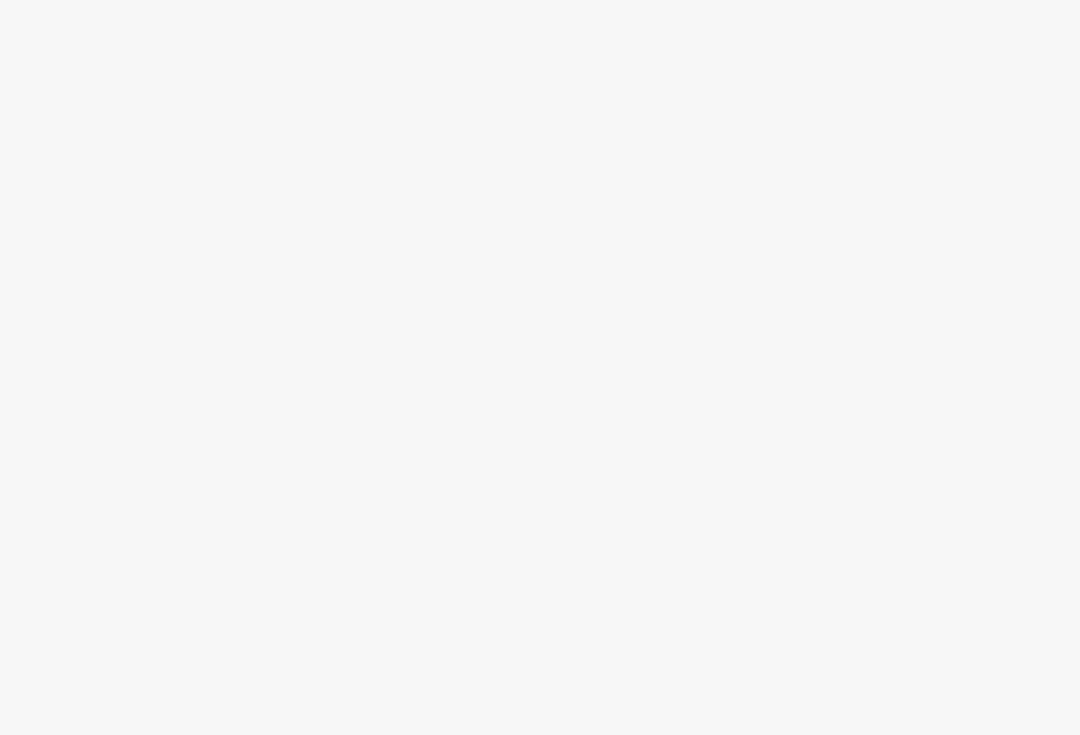 scroll, scrollTop: 0, scrollLeft: 0, axis: both 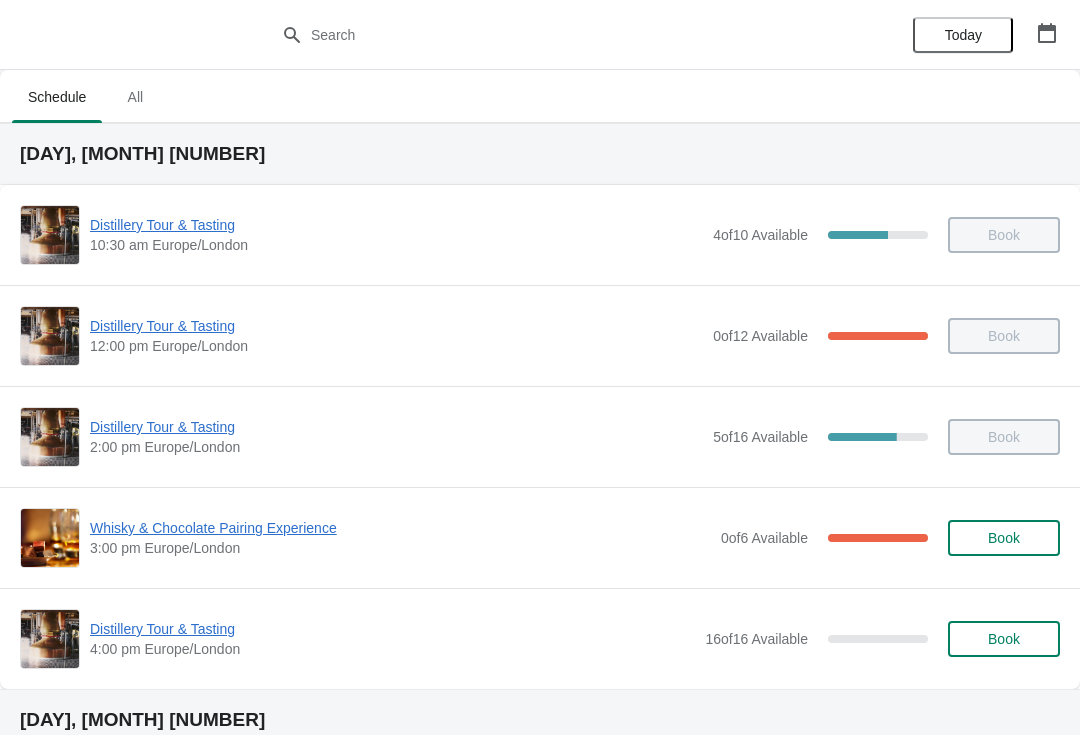 click 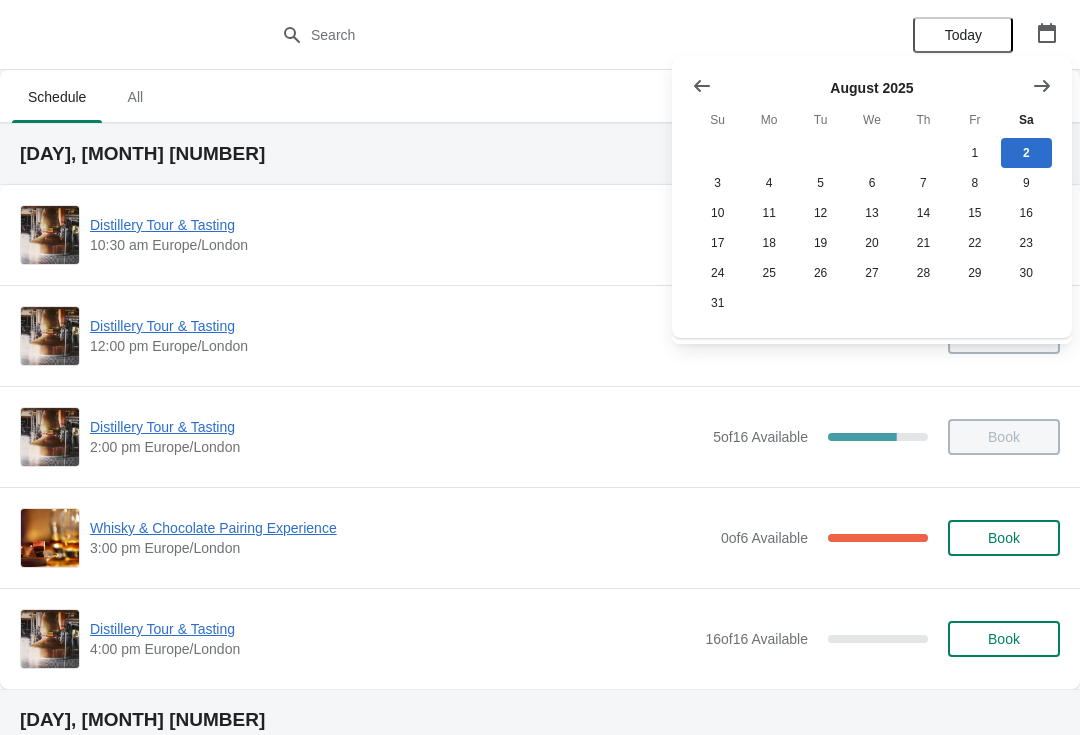 click at bounding box center [1042, 86] 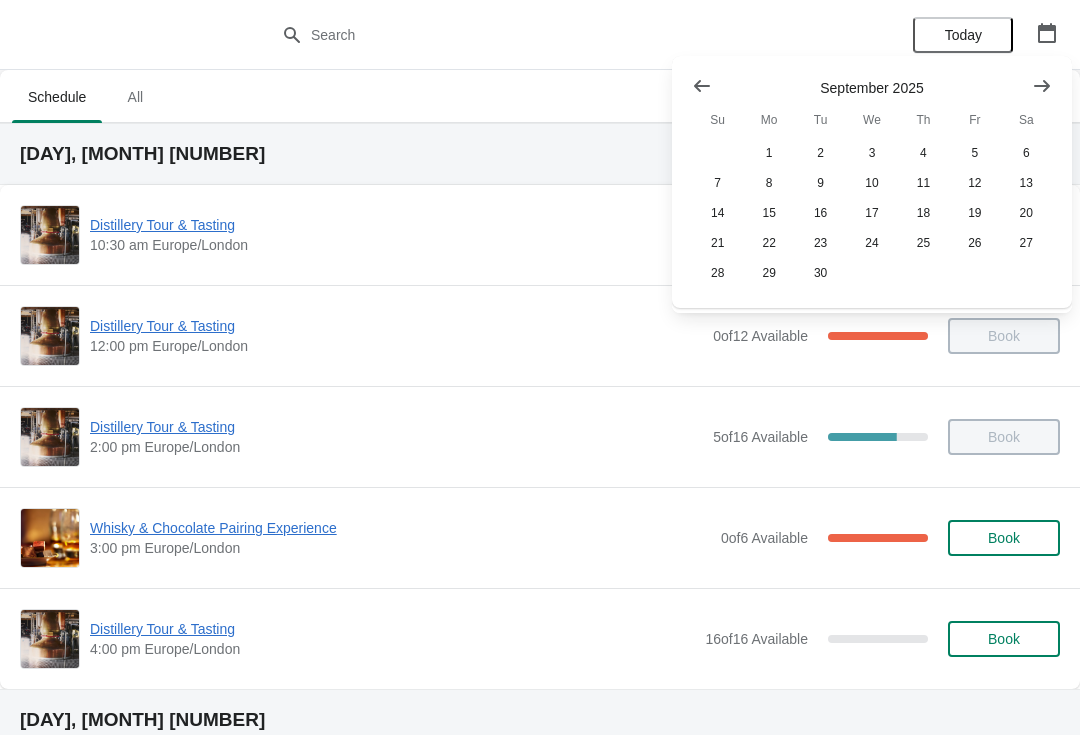 click 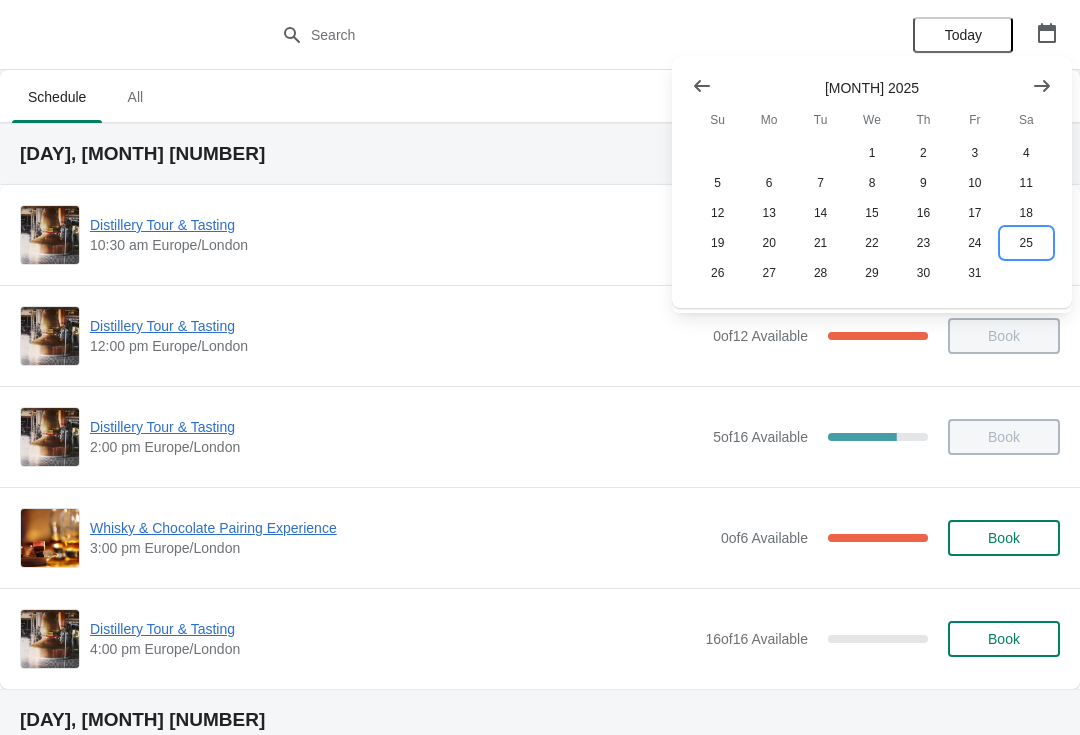 click on "25" at bounding box center (1026, 243) 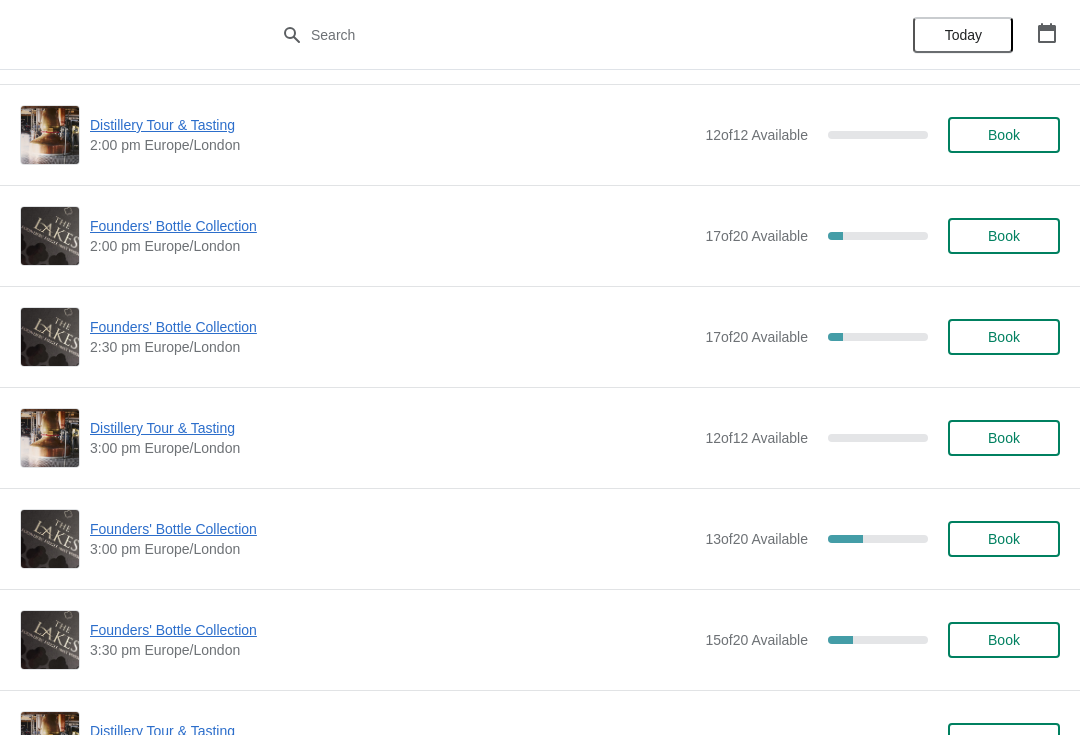 scroll, scrollTop: 1322, scrollLeft: 0, axis: vertical 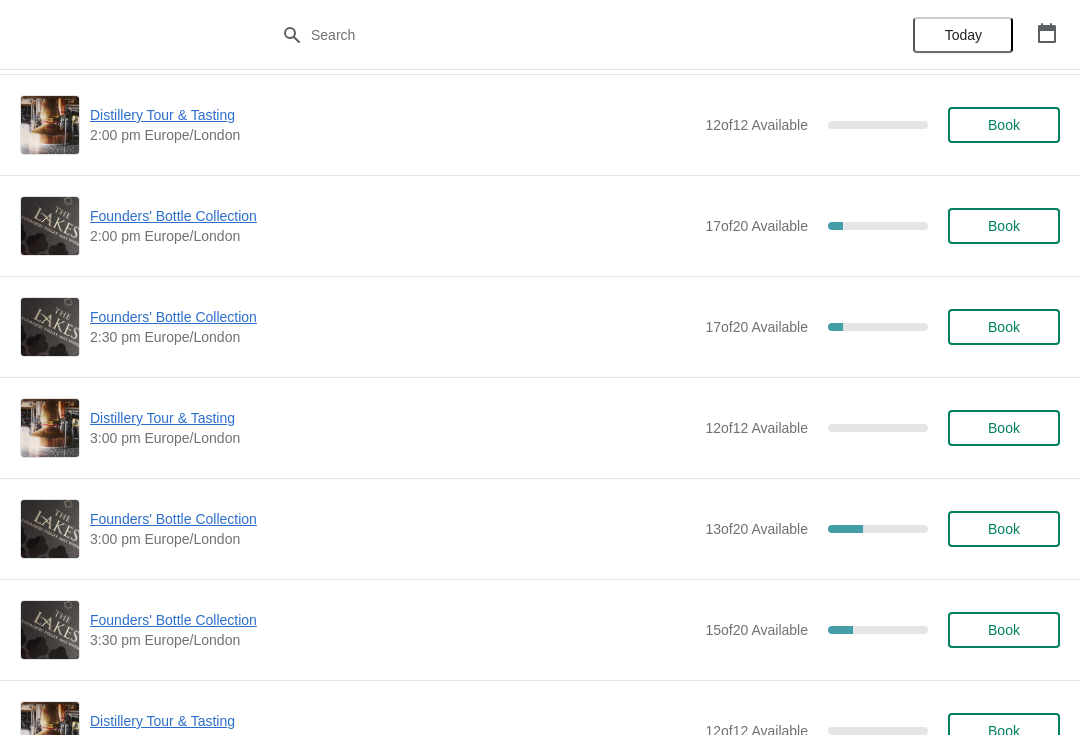 click on "Distillery Tour & Tasting" at bounding box center (392, 418) 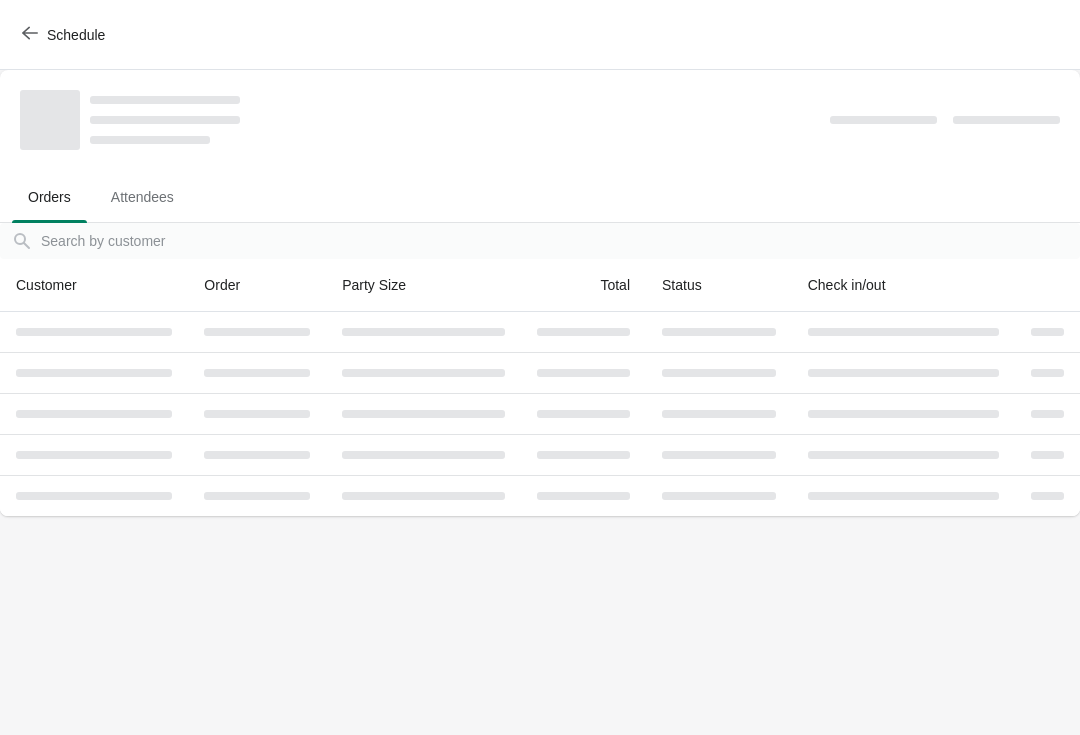 scroll, scrollTop: 0, scrollLeft: 0, axis: both 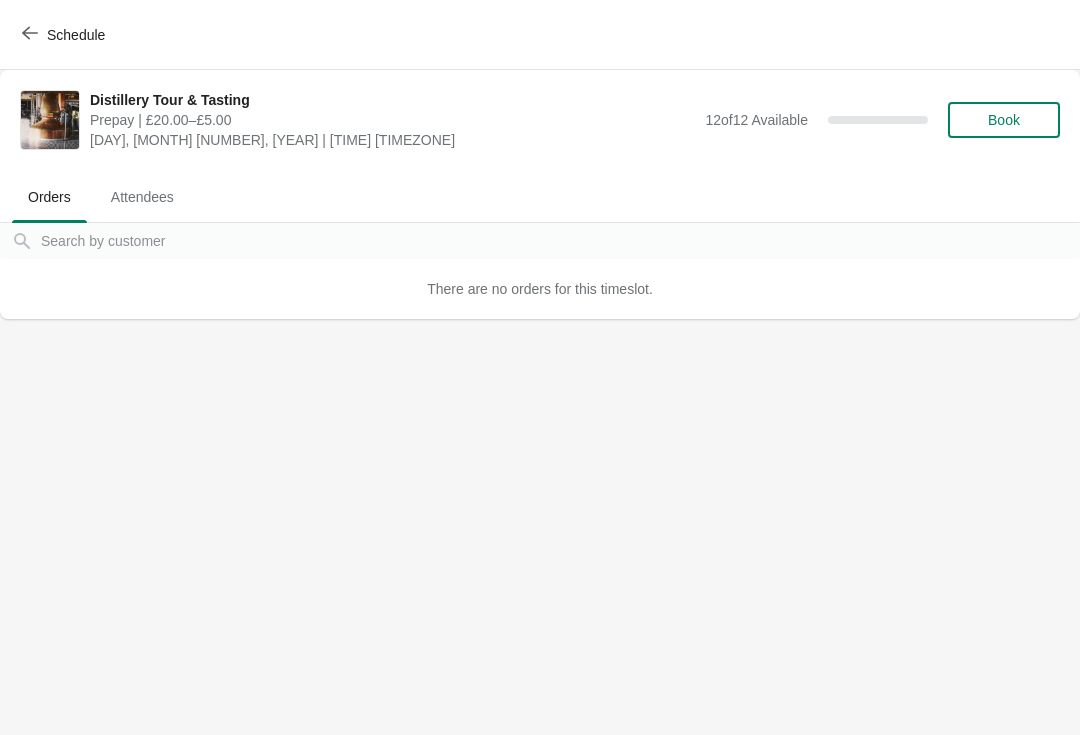 click on "Book" at bounding box center (1004, 120) 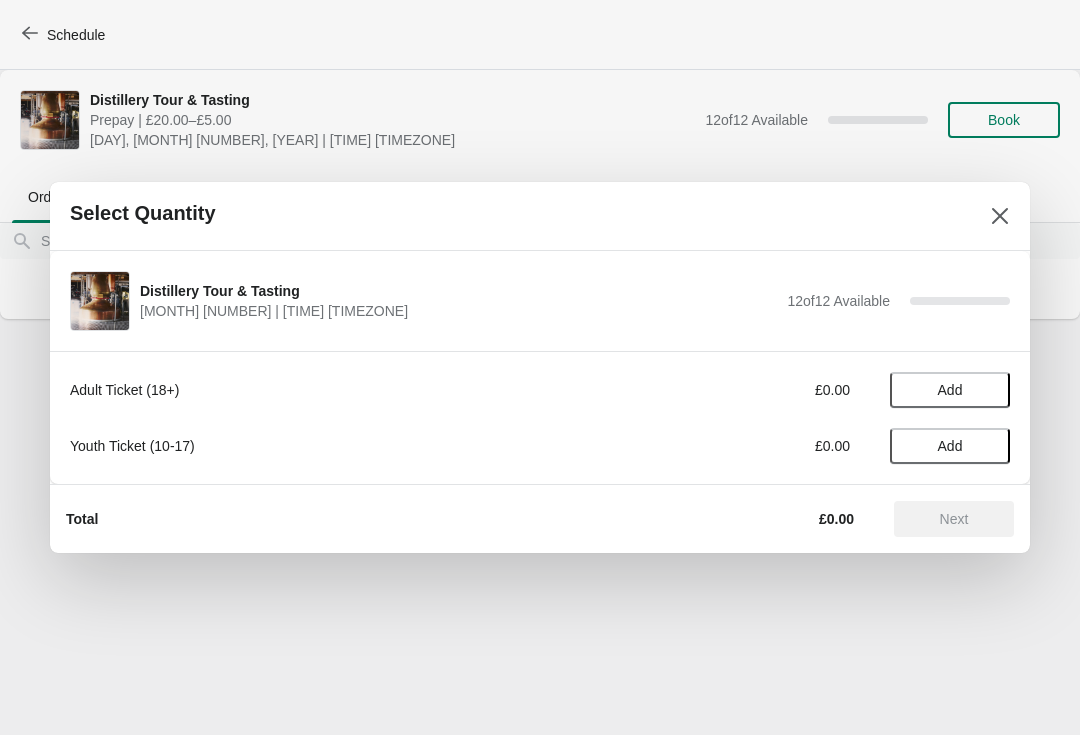 click on "Add" at bounding box center (950, 390) 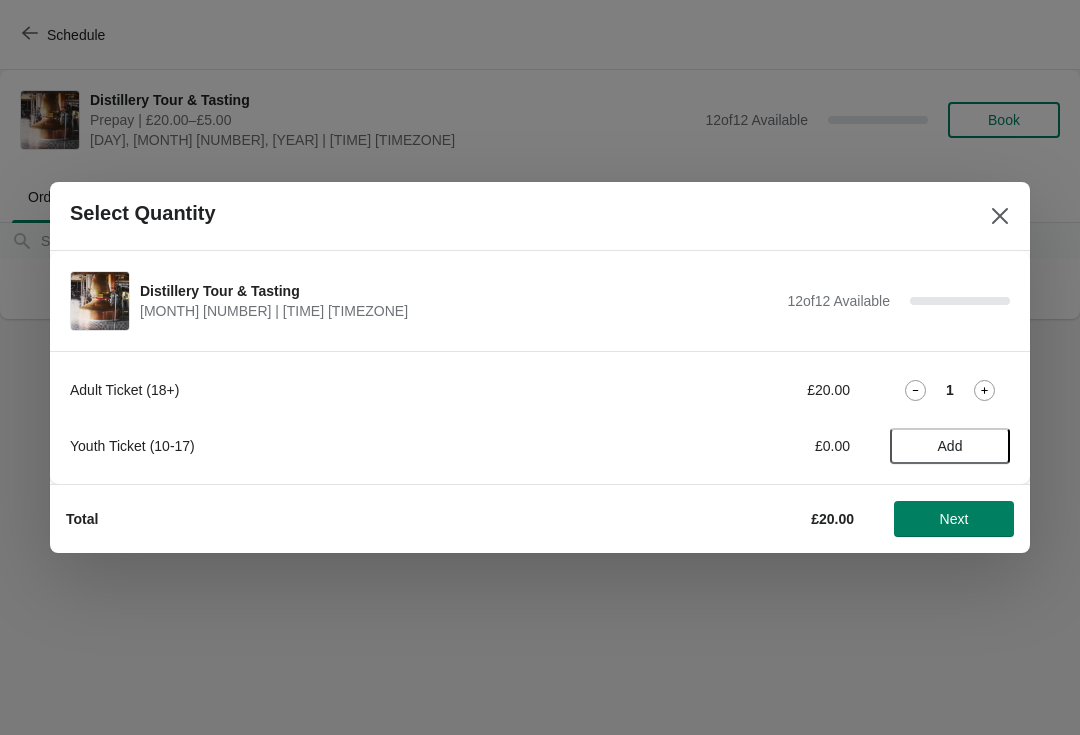 click 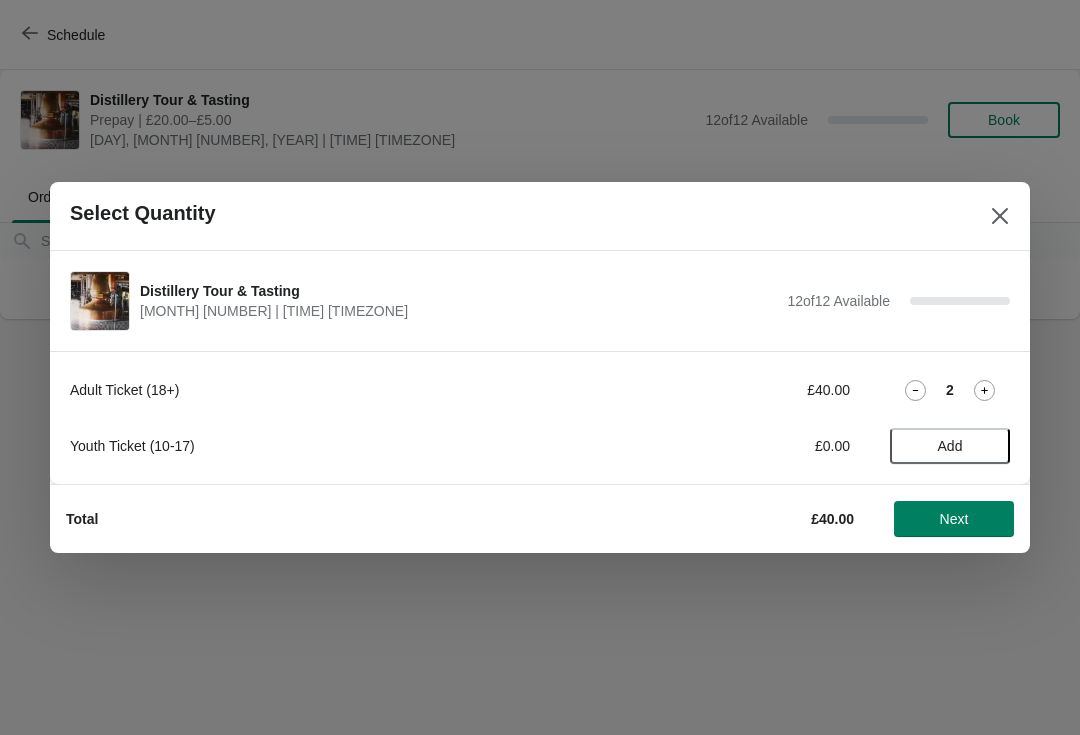 click on "Next" at bounding box center (954, 519) 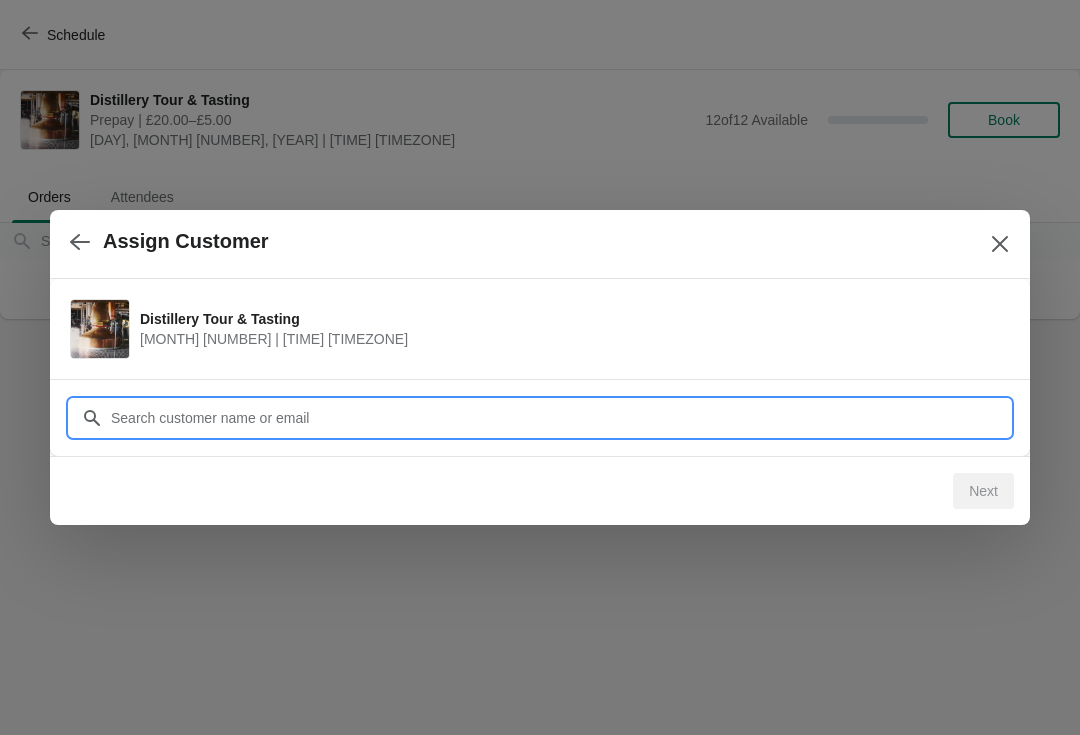 click on "Customer" at bounding box center (560, 418) 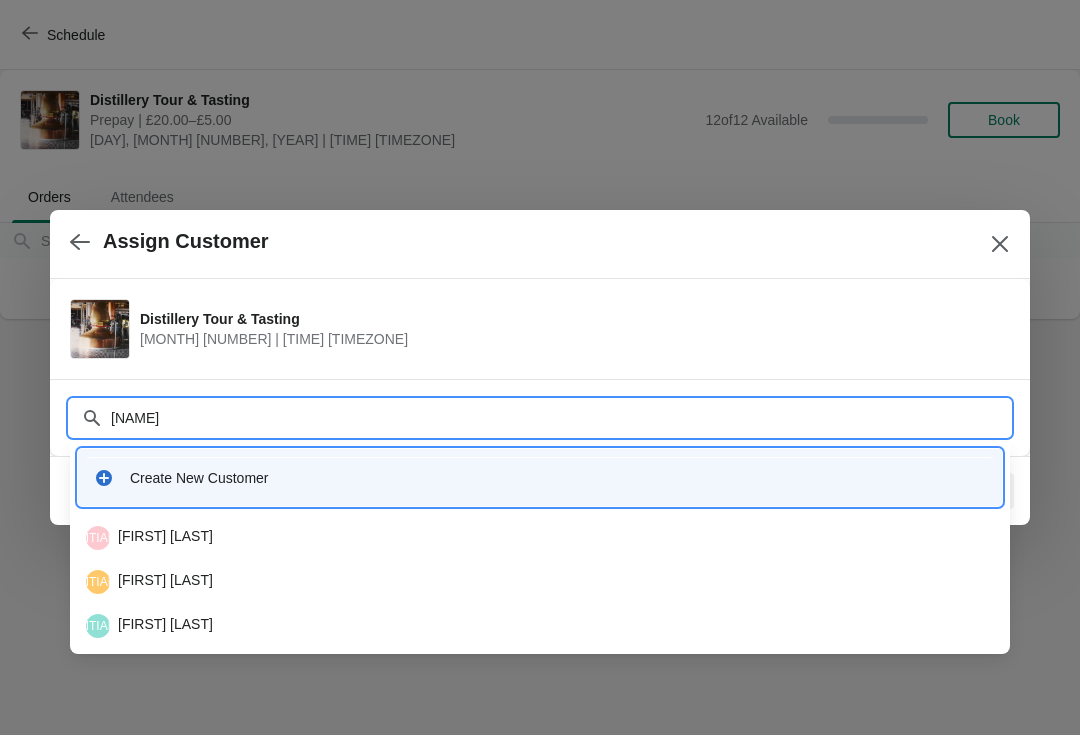 click on "[FIRST]" at bounding box center [560, 418] 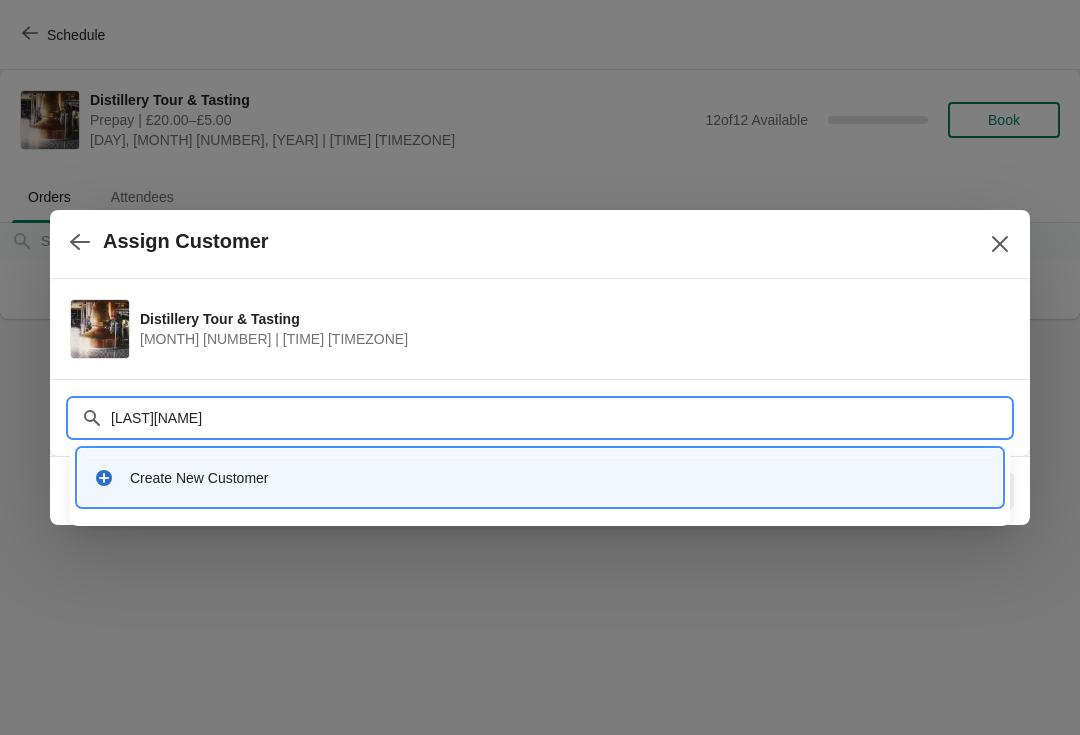 type on "[FIRST] [LAST]" 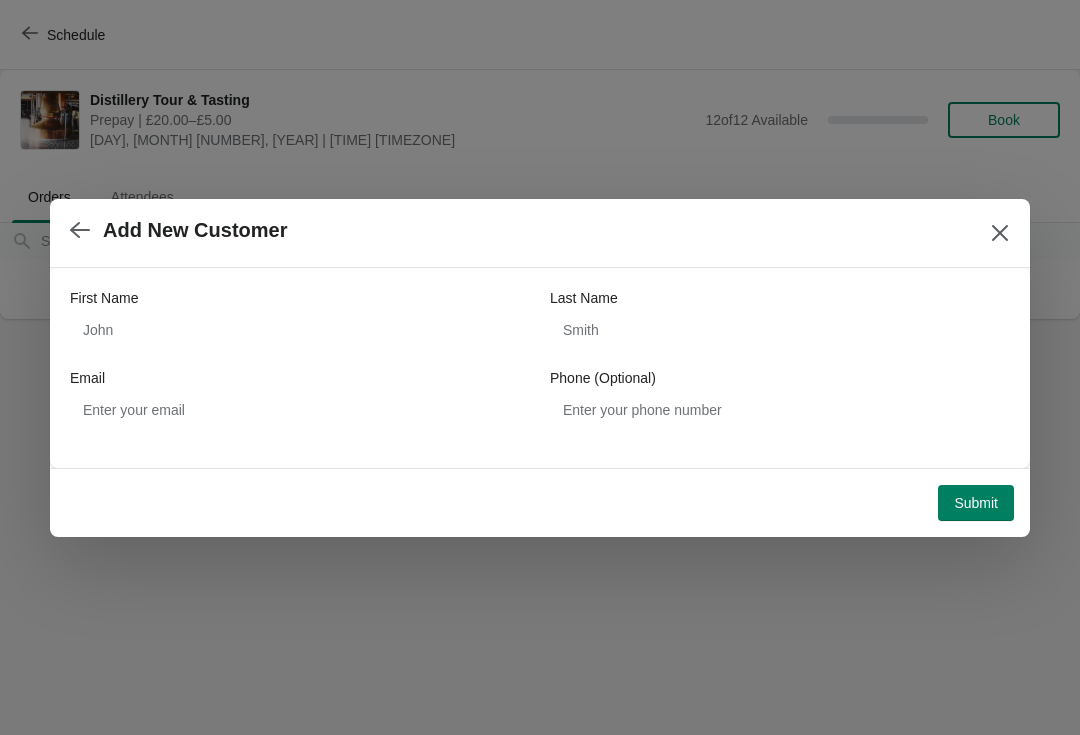 click 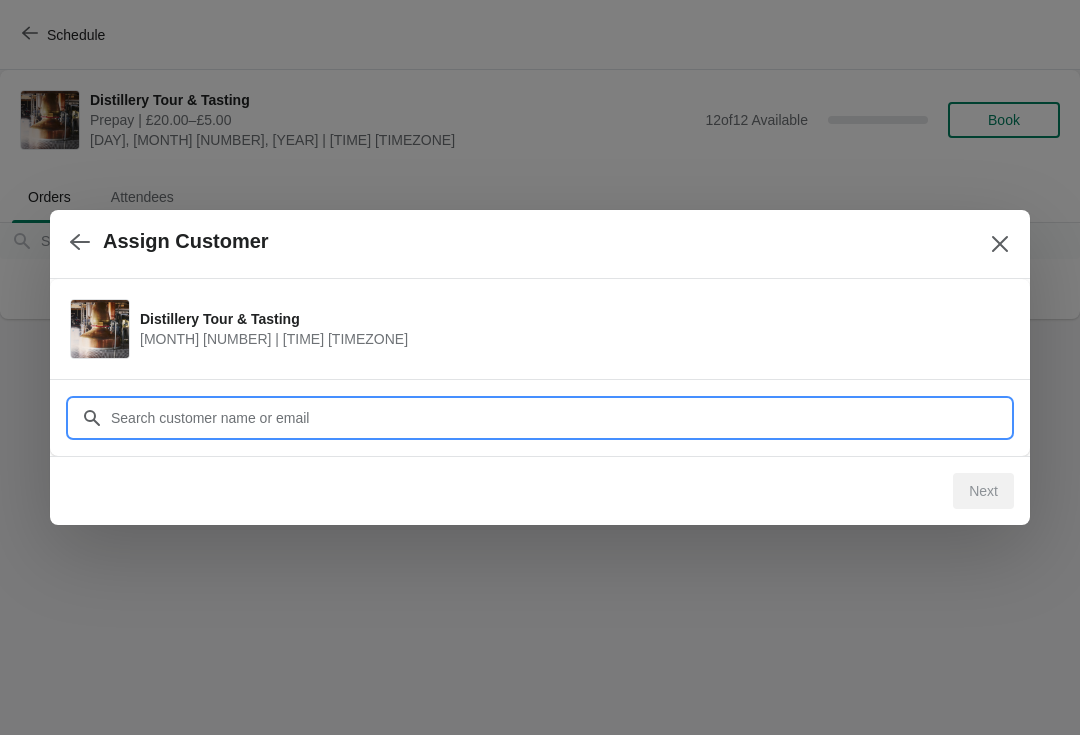click on "Customer" at bounding box center [560, 418] 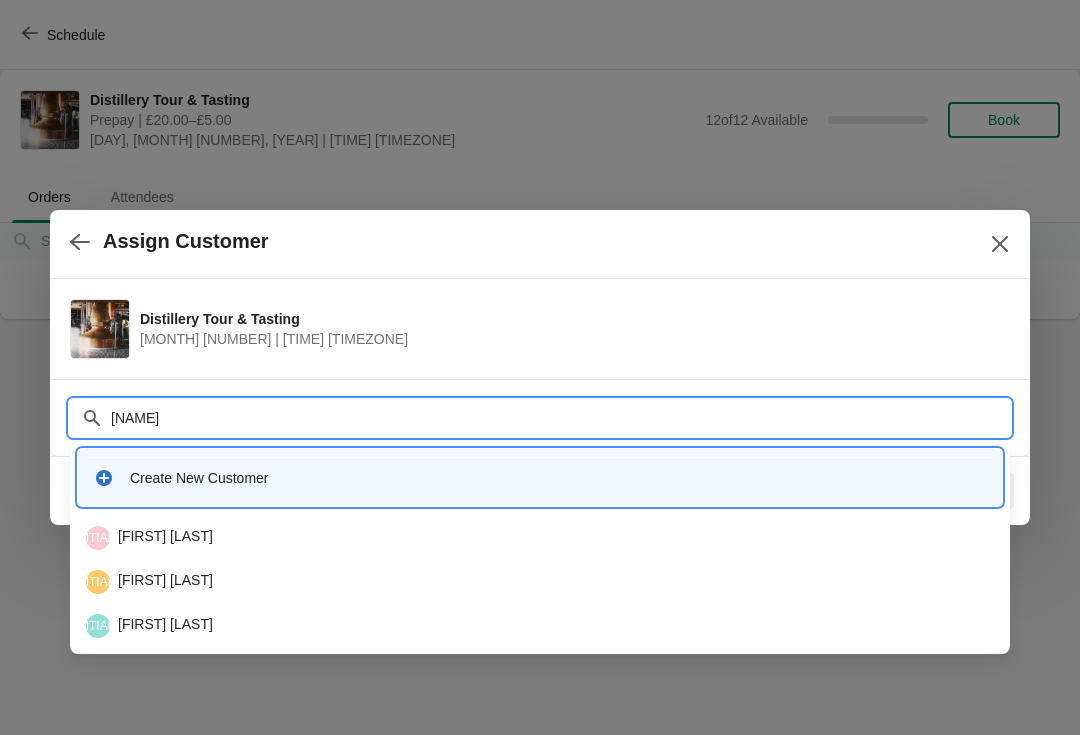 type on "[USERNAME]" 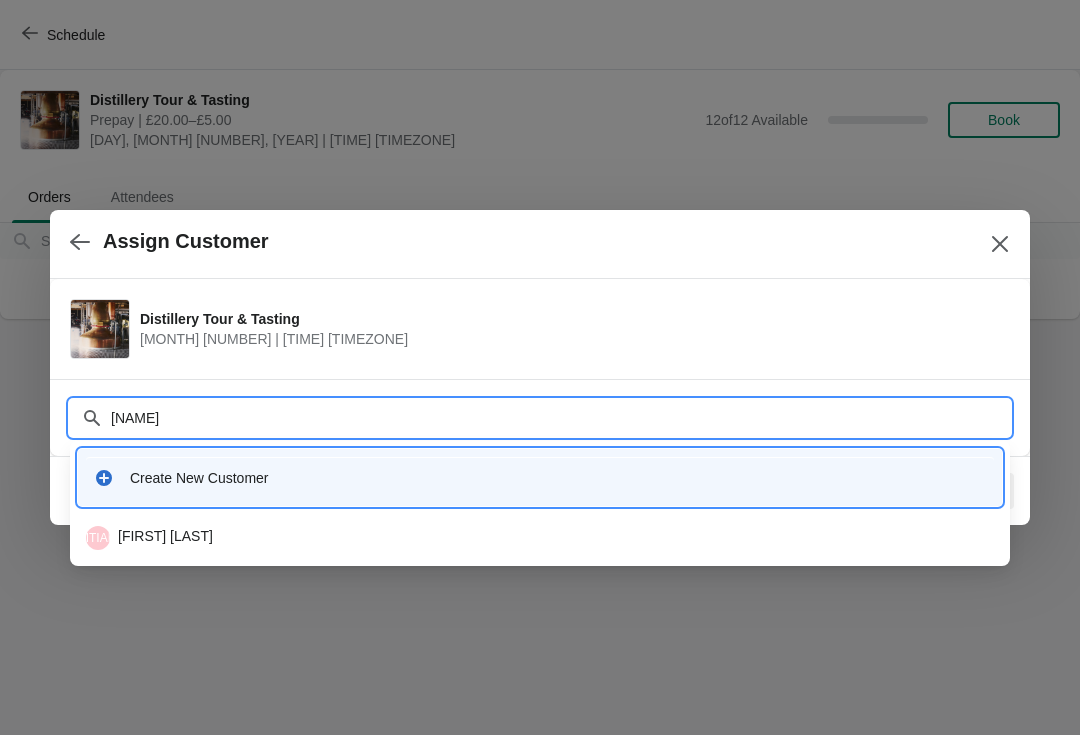click on "[FIRST] [LAST]" at bounding box center (540, 538) 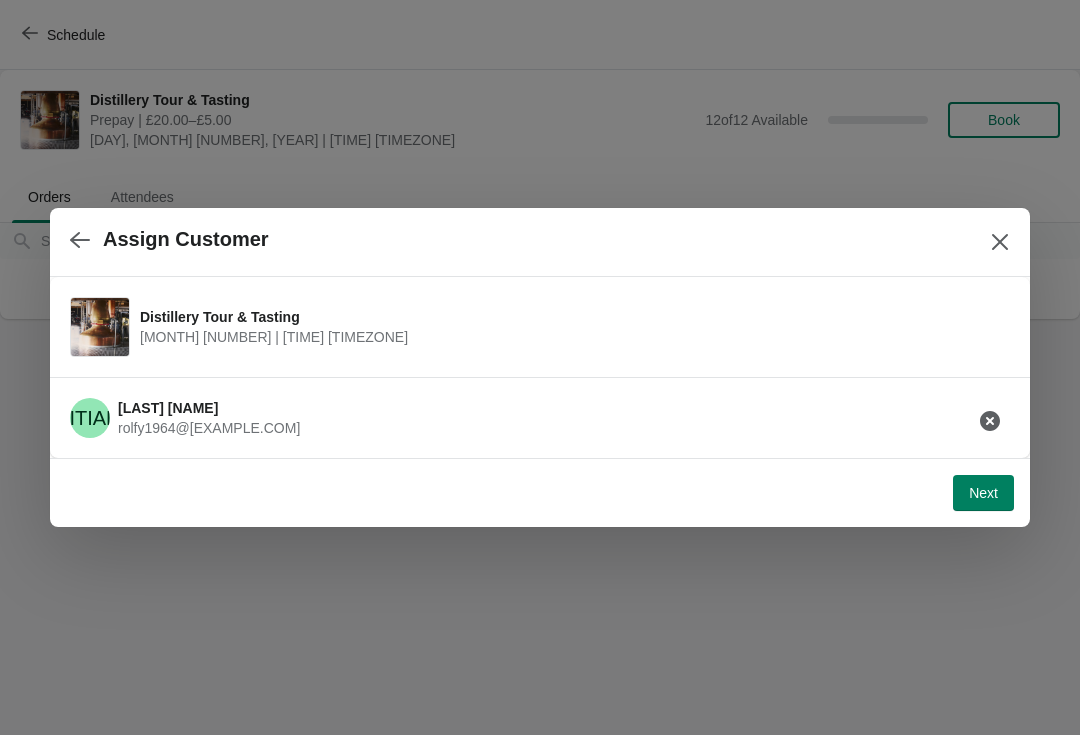 click on "Next" at bounding box center [983, 493] 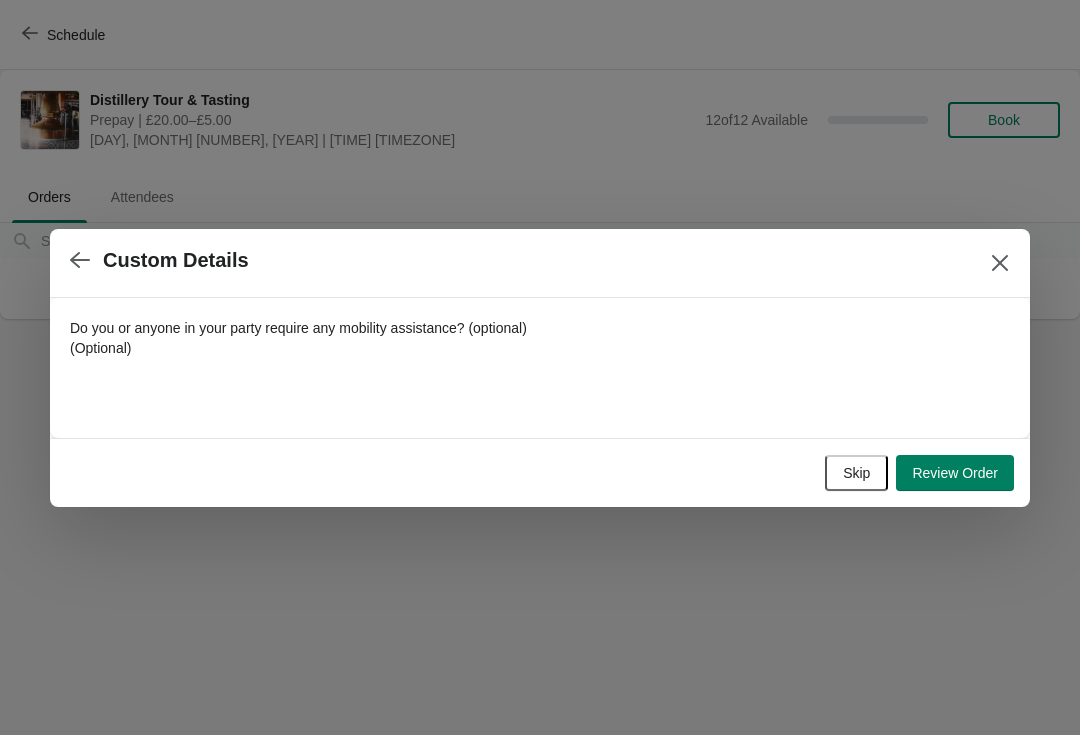 click on "Skip" at bounding box center [856, 473] 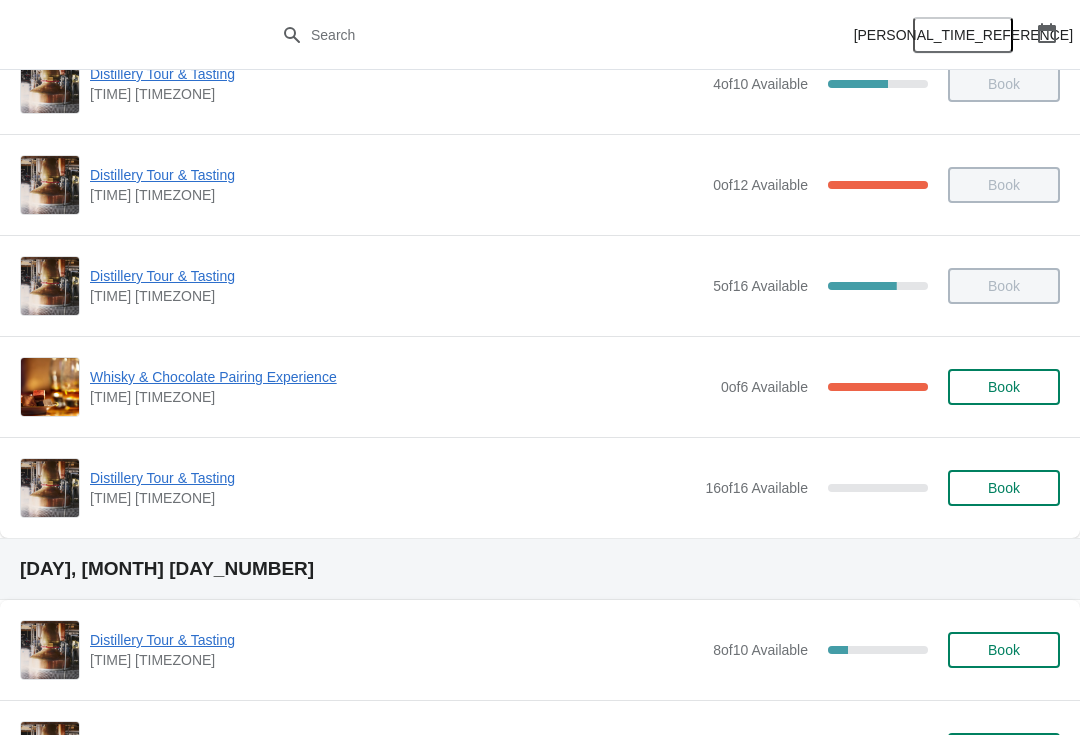 scroll, scrollTop: 150, scrollLeft: 0, axis: vertical 